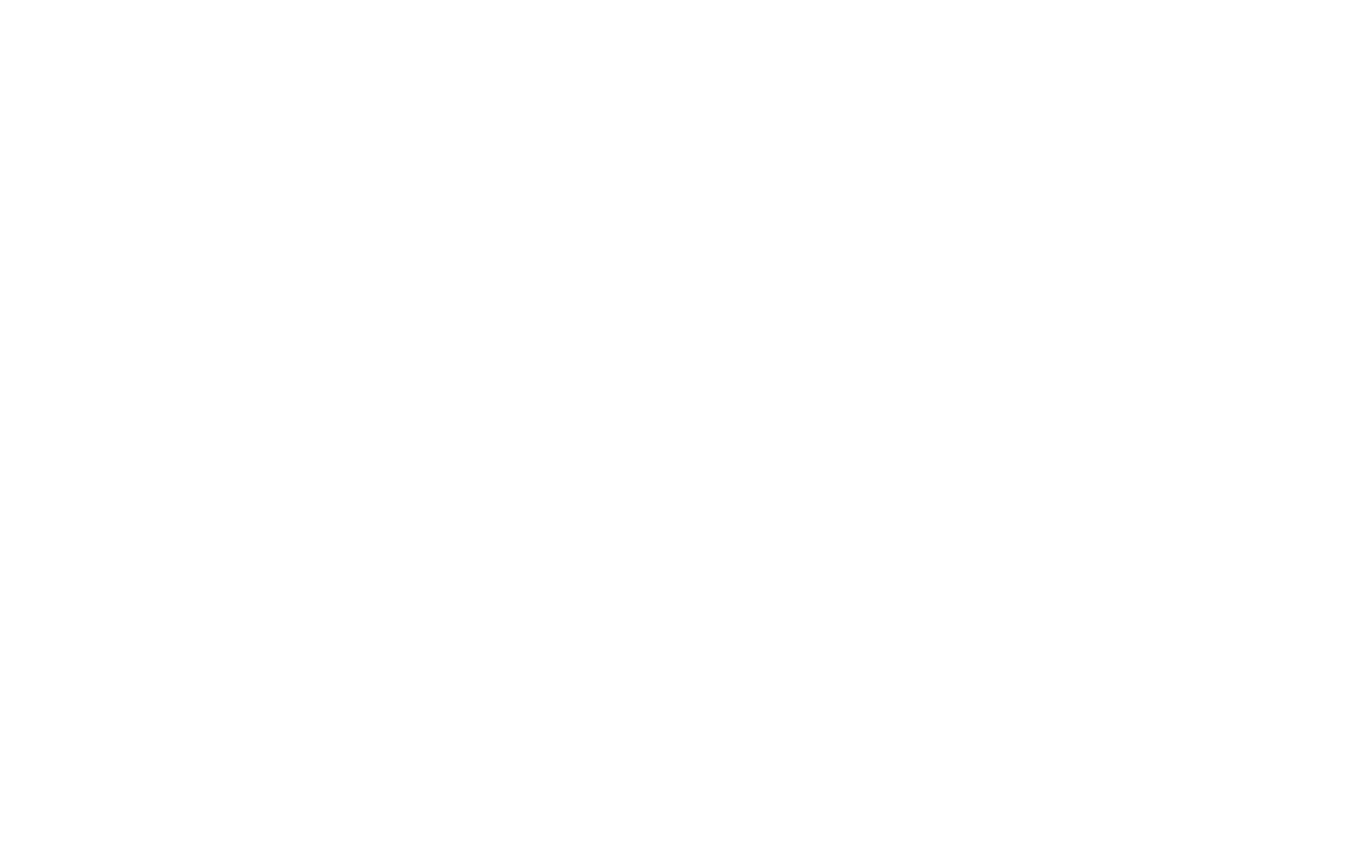 scroll, scrollTop: 0, scrollLeft: 0, axis: both 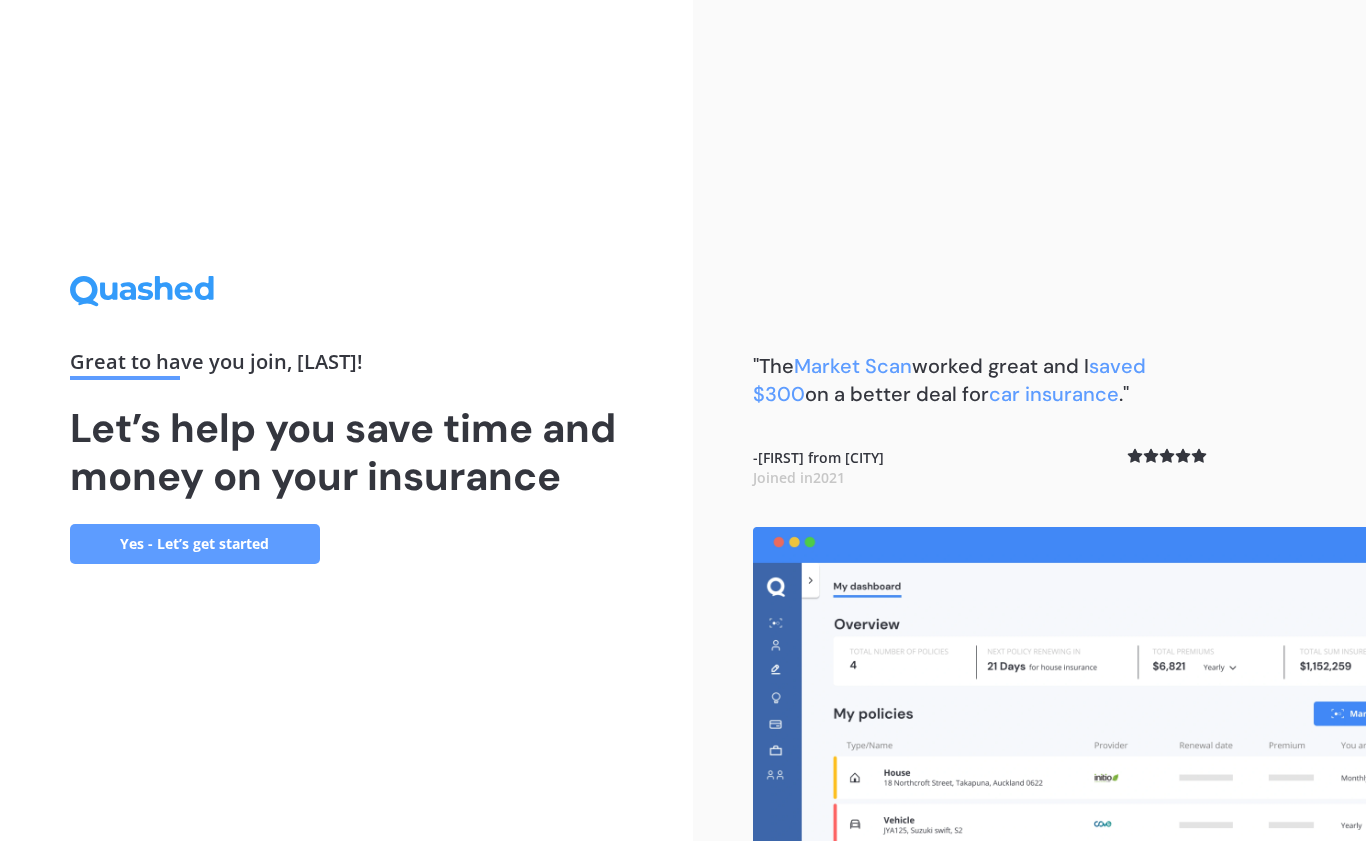 click on "Yes - Let’s get started" at bounding box center [195, 545] 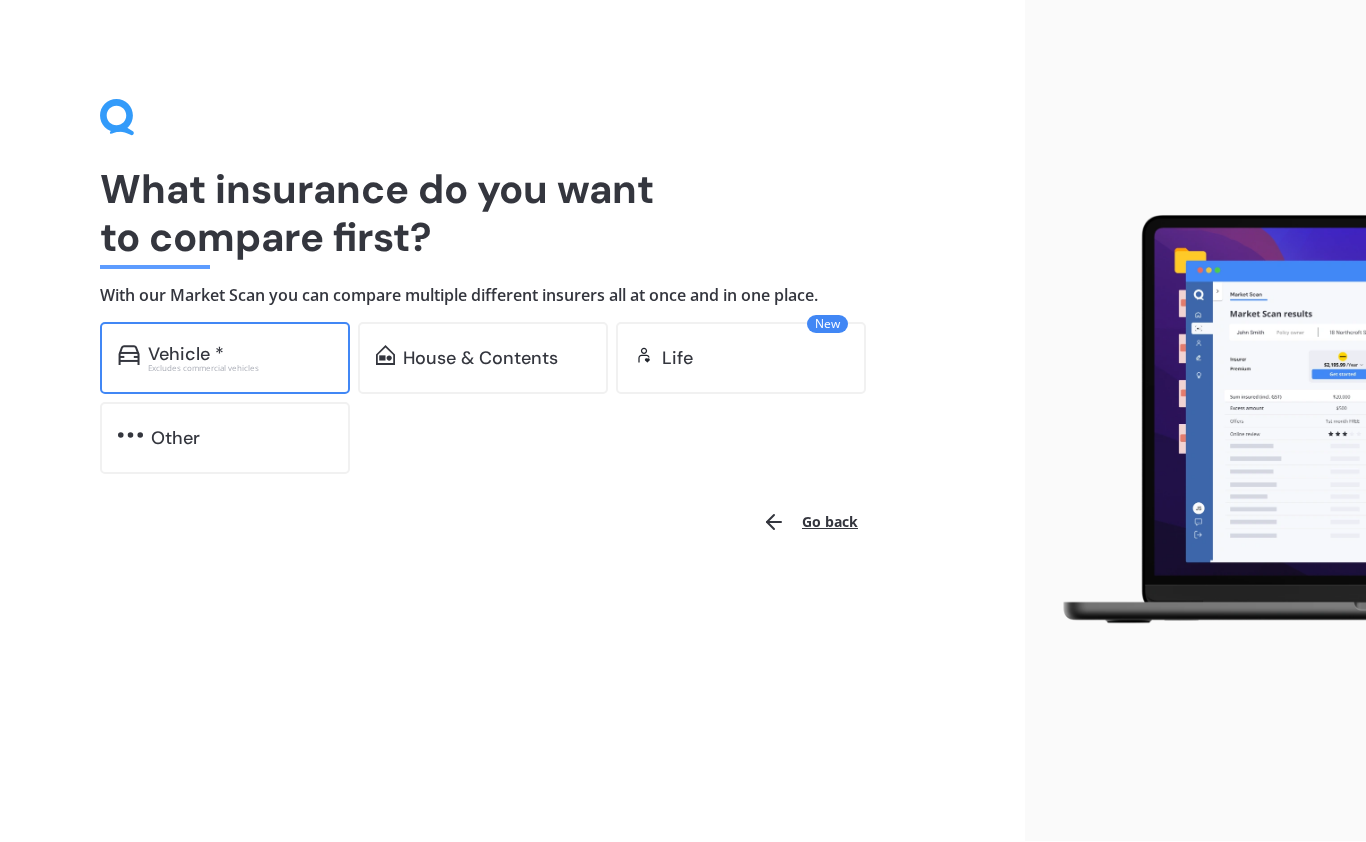 click on "Vehicle *" at bounding box center [186, 355] 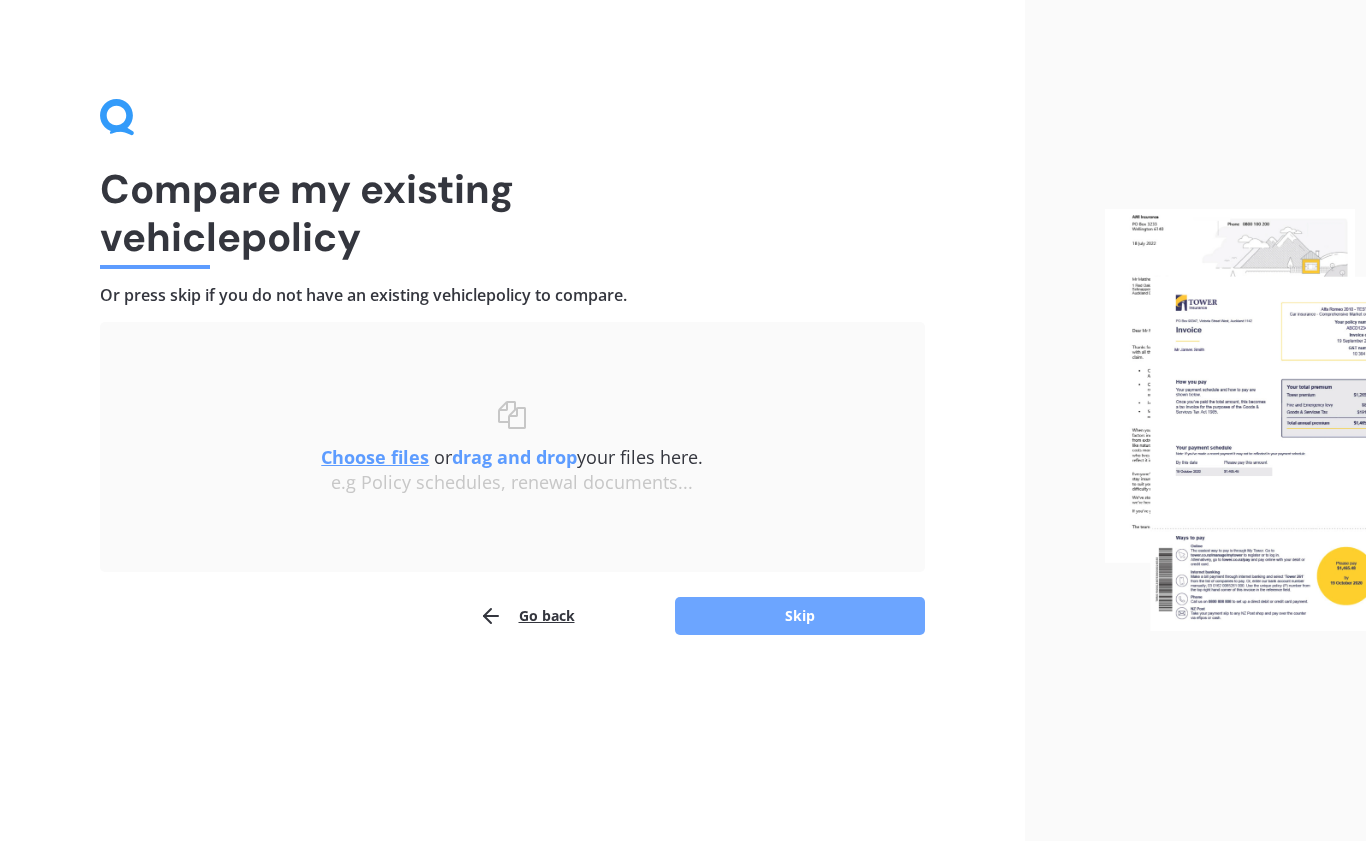 click on "Skip" at bounding box center [800, 617] 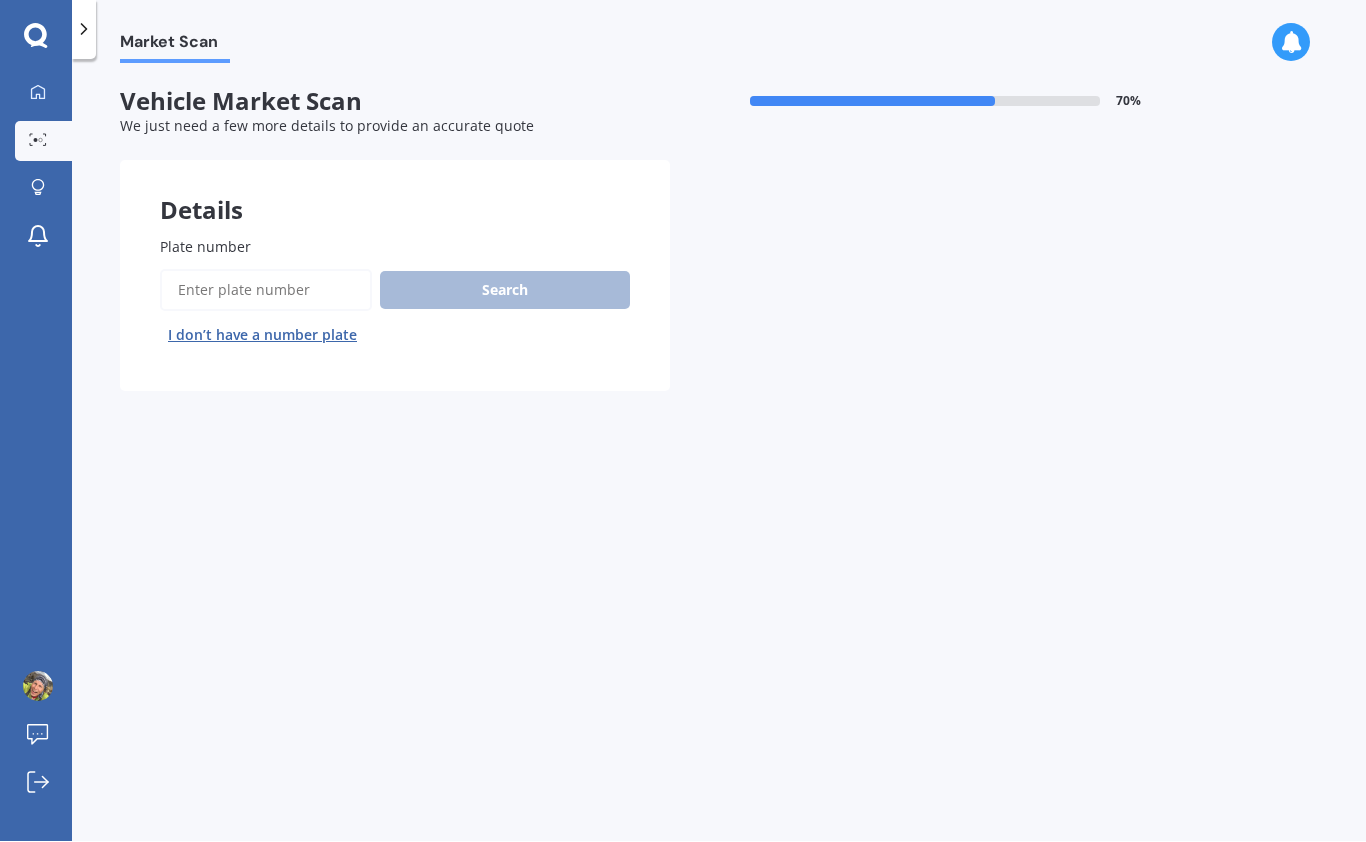 click on "Plate number" at bounding box center [266, 291] 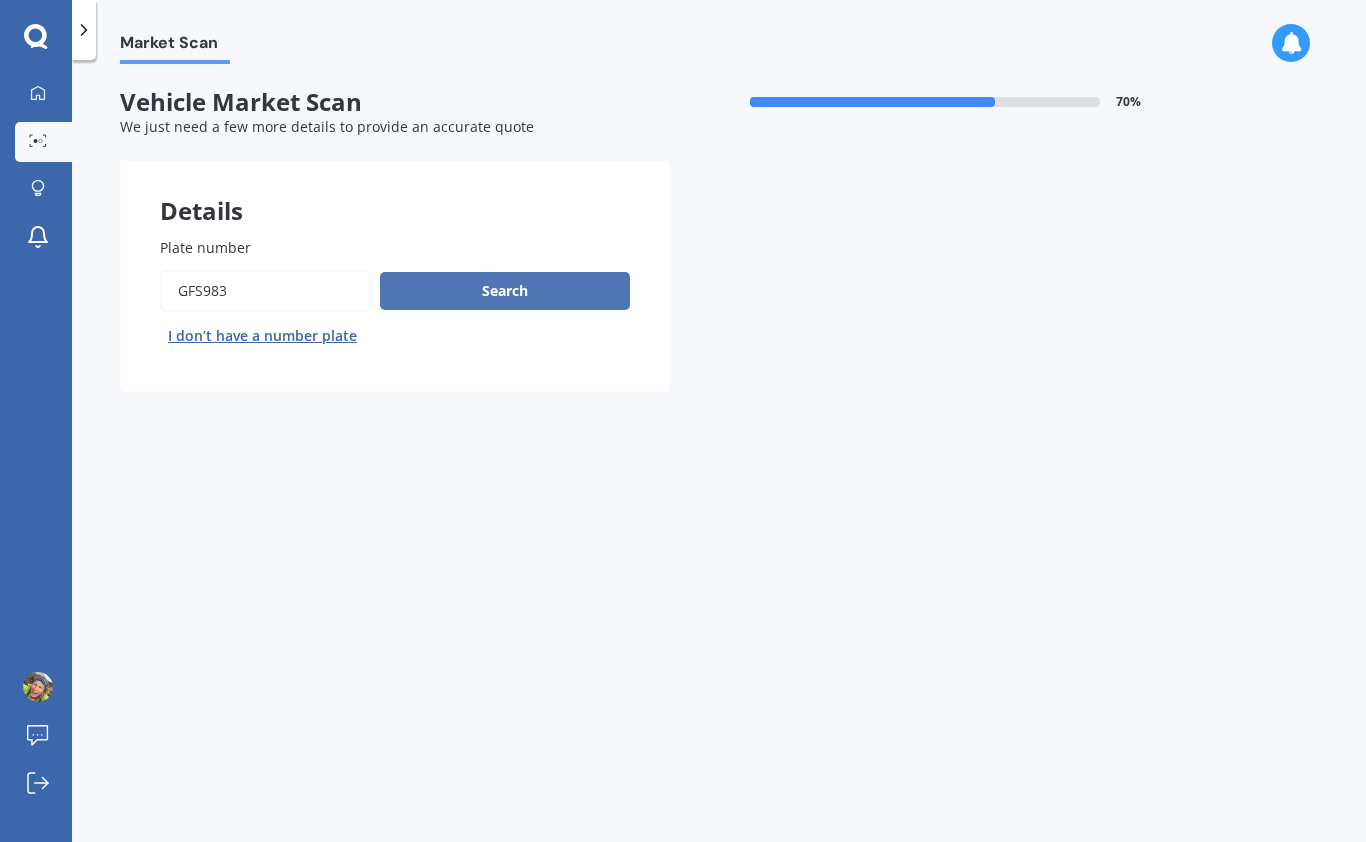 type on "GFS983" 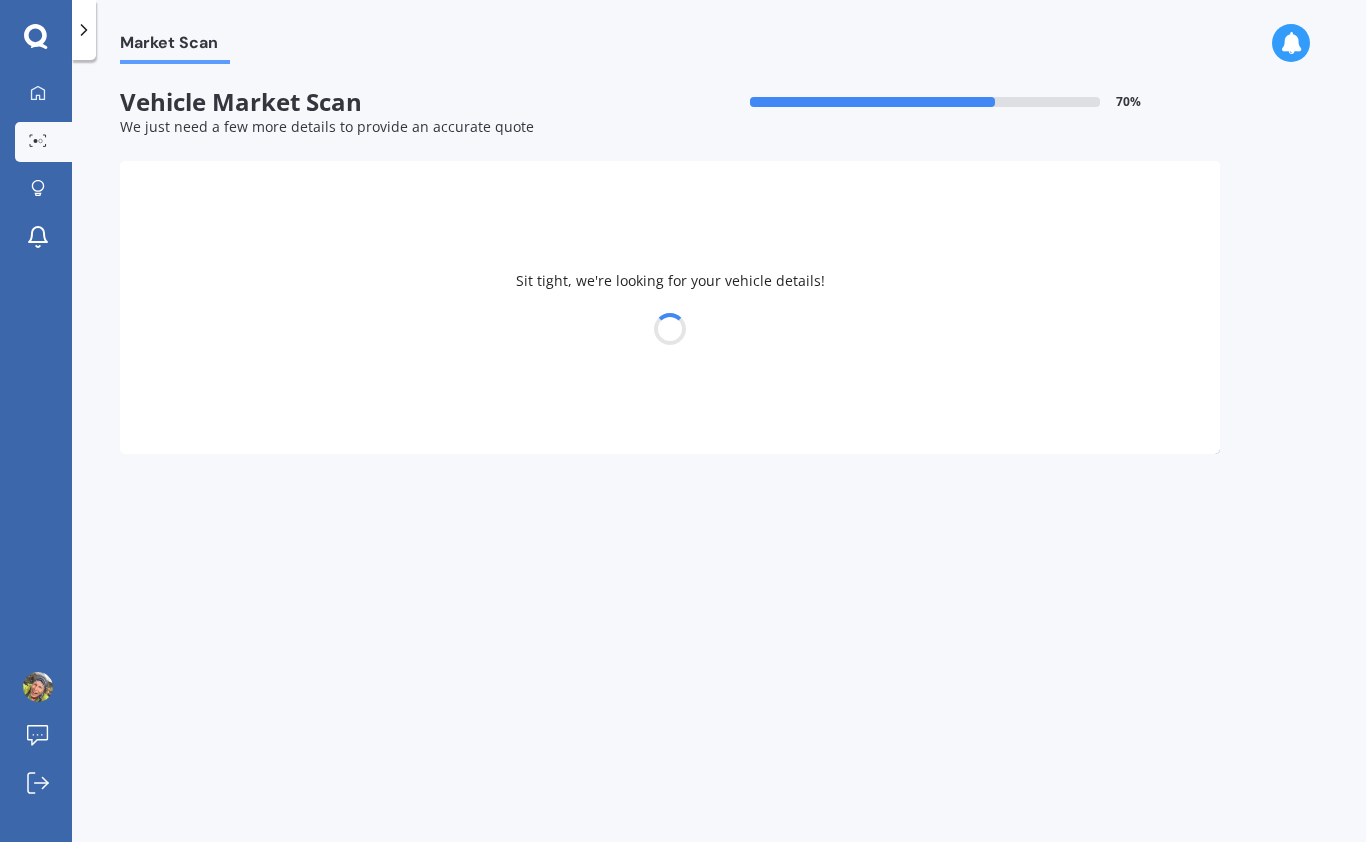 select on "SKODA" 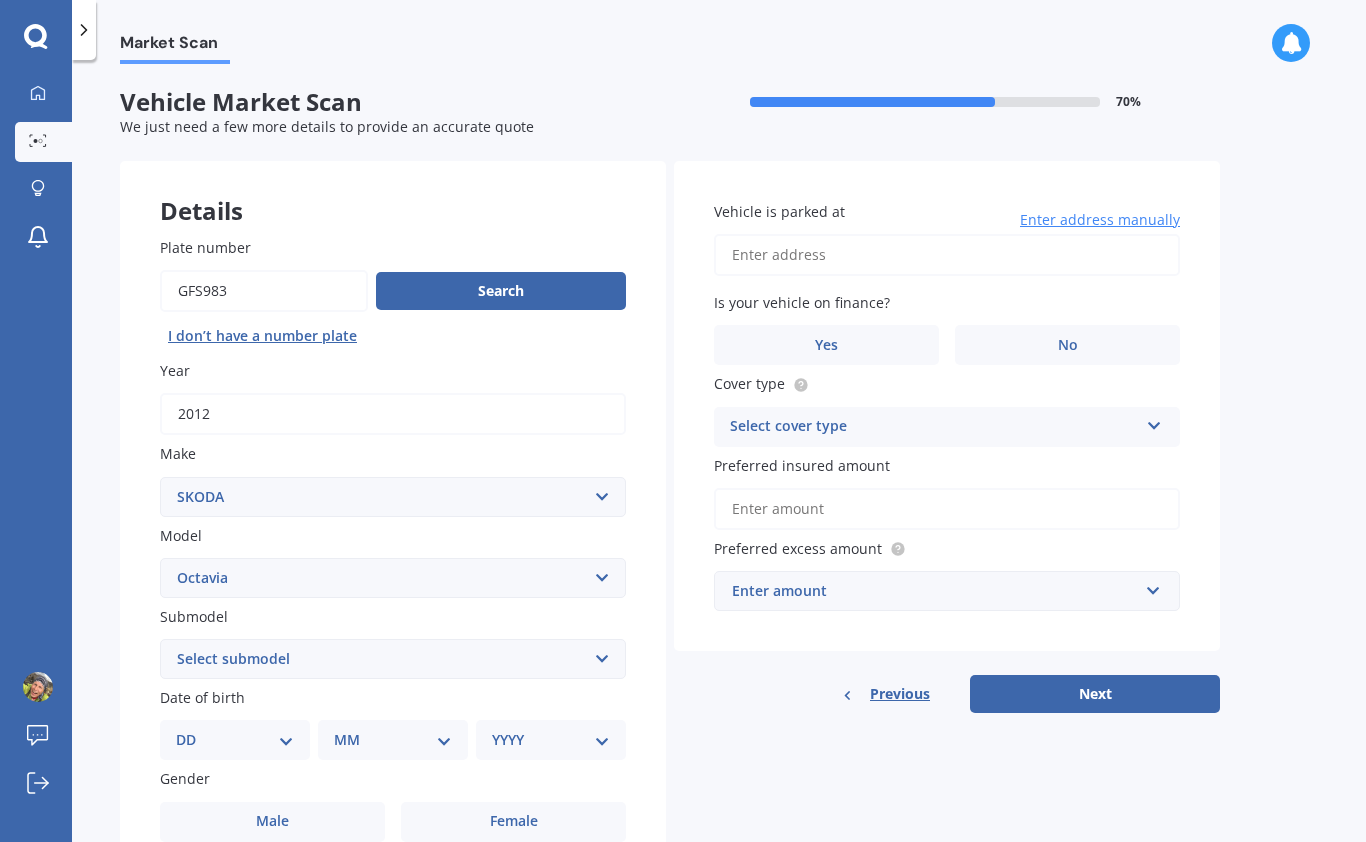 click on "Select submodel (All other) Combi  vRS 2.0 TDI Combi 1.6 TDI Combi 1.9 TDI Combi 2.0 FSI Combi 2.0 TDI Combi 4X4 2.0 Turbo Diesel Combi Scout 4X4 2.0 Turbo Diesel Combi vRS 2.0 Turbo Petrol Liftback 1.9 TDI Liftback 2.0 FSI Liftback 2.0 TDI Liftback 2.0 vRS  Turbo Petrol Liftback 2.0 vRS TDI RS TSI 169KW DSG WGN Saloon 1.8 TSI Turbo Petrol TSI 90 DSG" at bounding box center (393, 659) 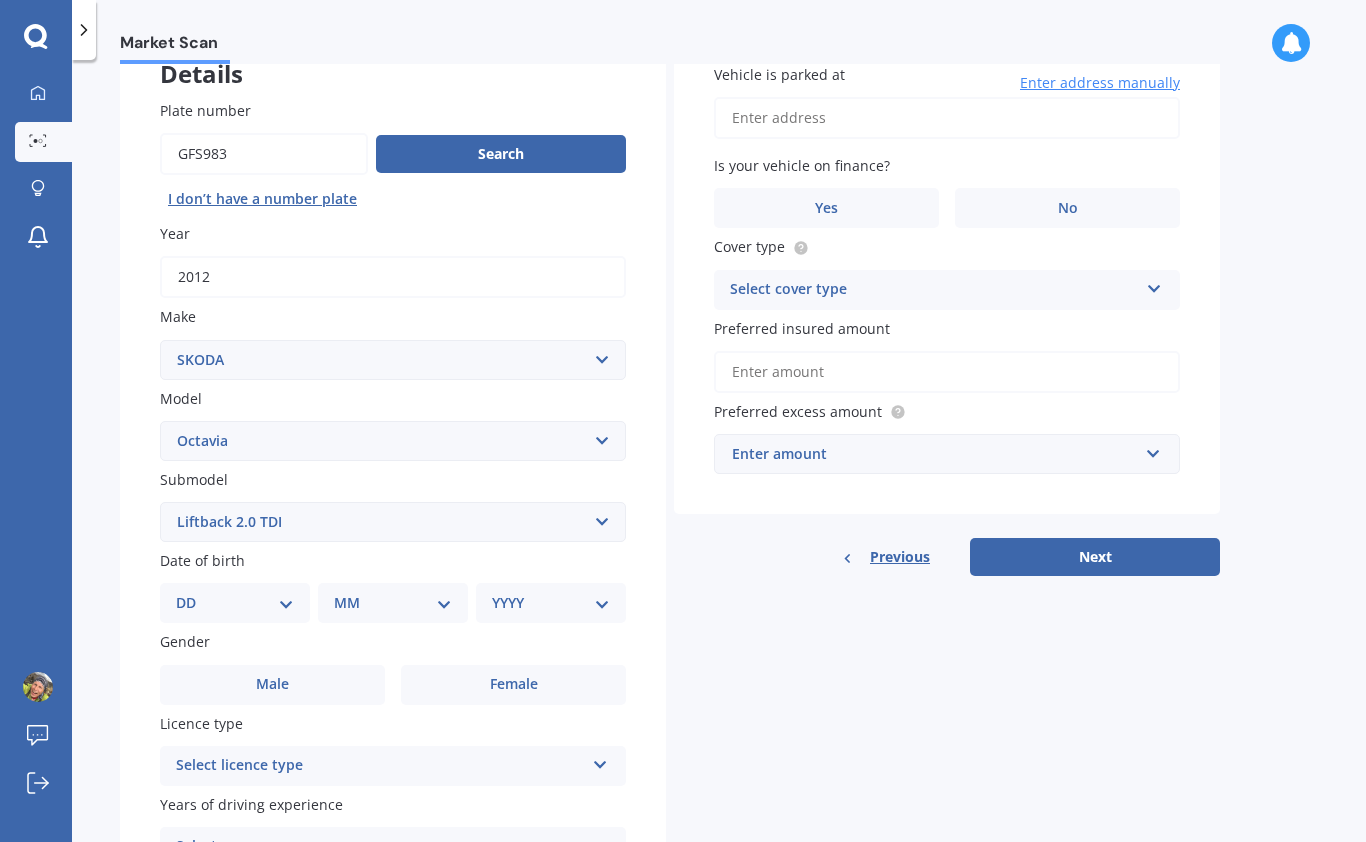 scroll, scrollTop: 140, scrollLeft: 0, axis: vertical 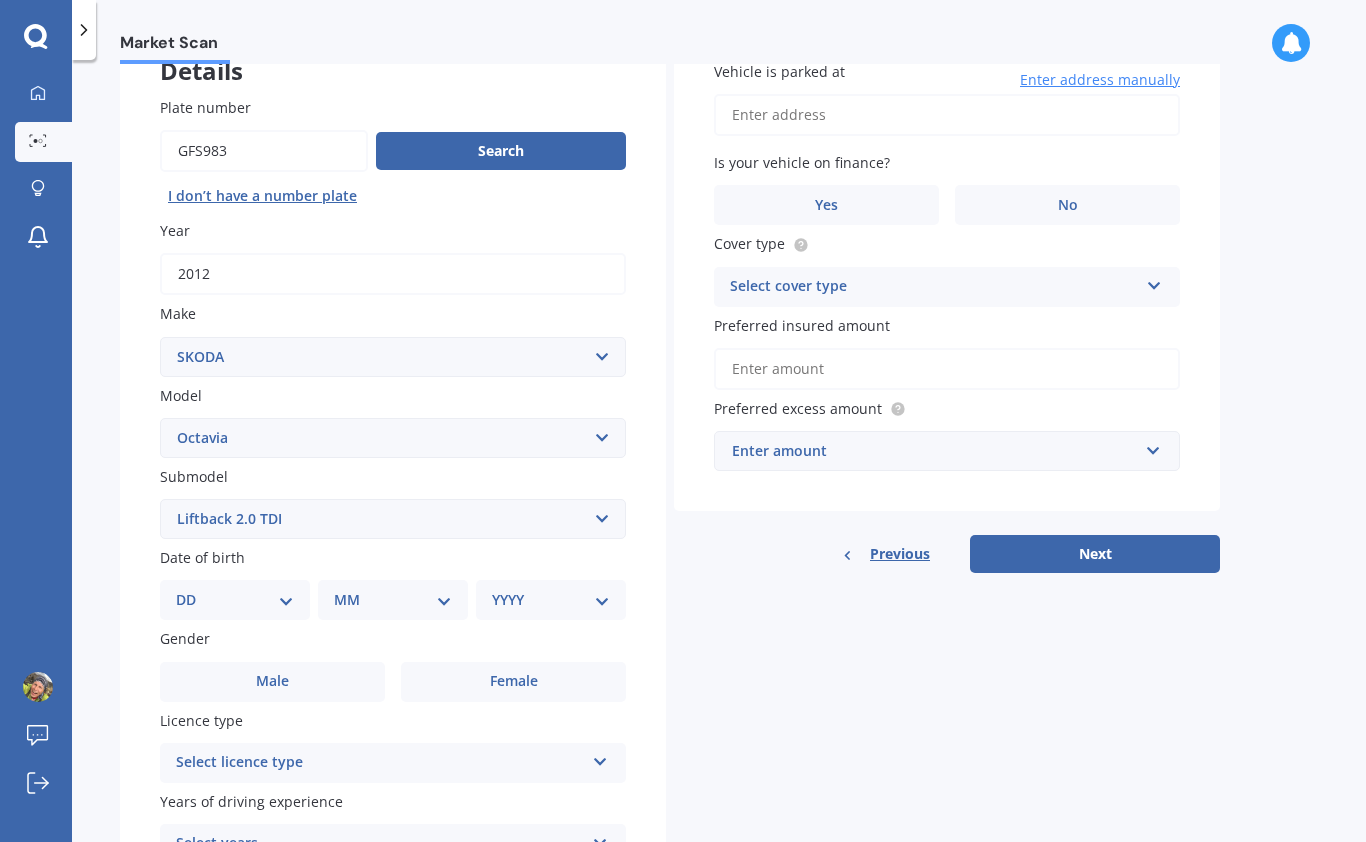 click on "DD 01 02 03 04 05 06 07 08 09 10 11 12 13 14 15 16 17 18 19 20 21 22 23 24 25 26 27 28 29 30 31" at bounding box center (235, 600) 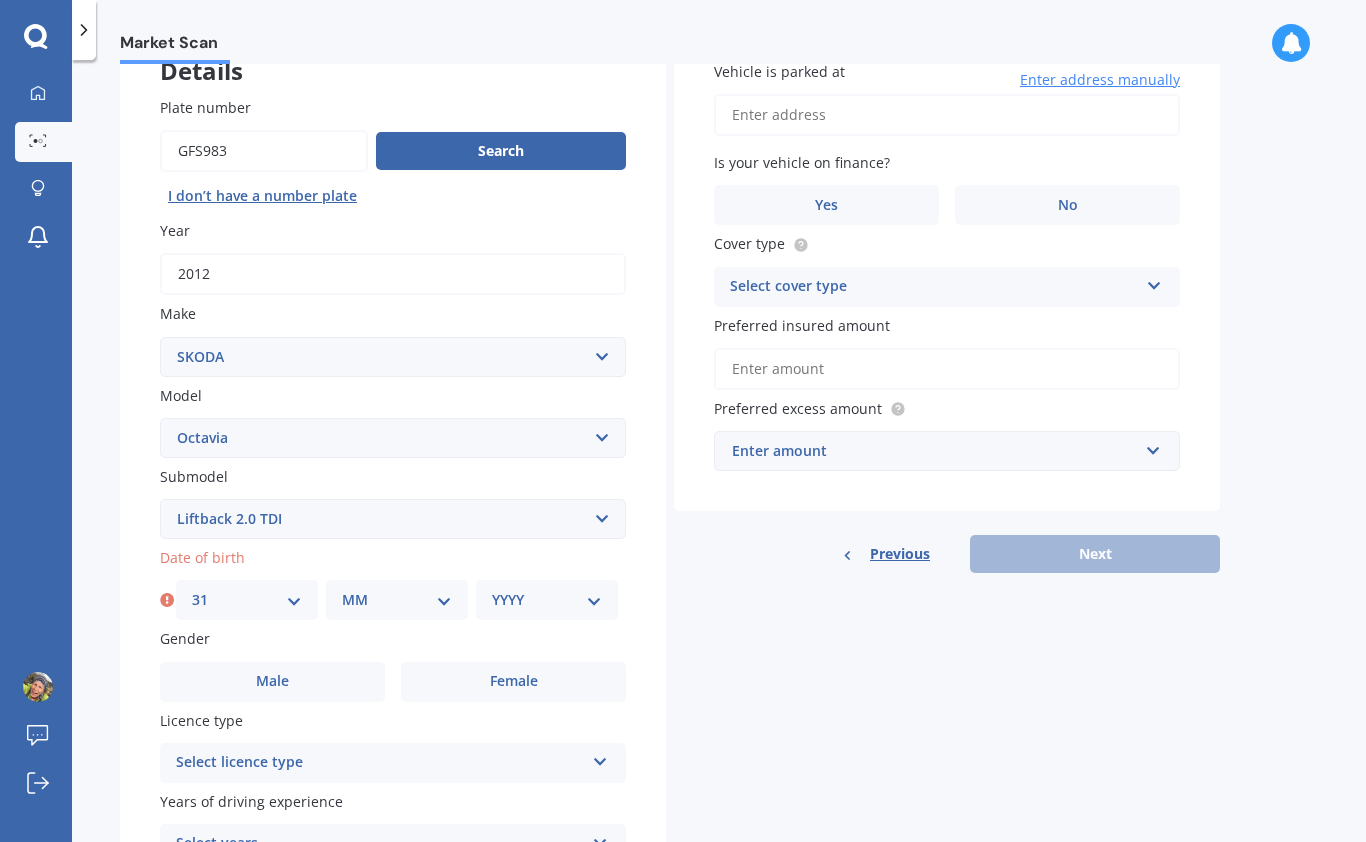 click on "MM 01 02 03 04 05 06 07 08 09 10 11 12" at bounding box center [397, 600] 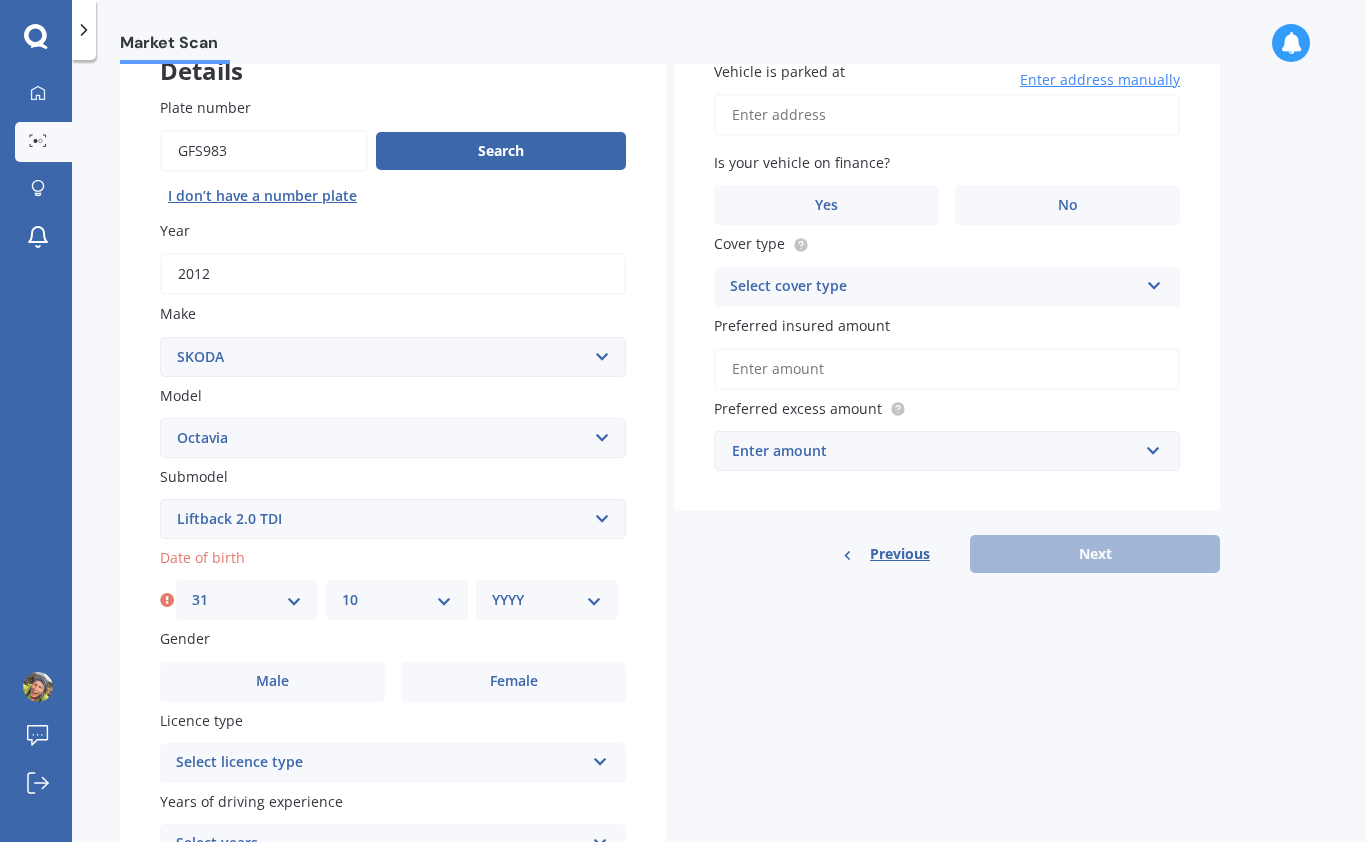 click on "YYYY 2025 2024 2023 2022 2021 2020 2019 2018 2017 2016 2015 2014 2013 2012 2011 2010 2009 2008 2007 2006 2005 2004 2003 2002 2001 2000 1999 1998 1997 1996 1995 1994 1993 1992 1991 1990 1989 1988 1987 1986 1985 1984 1983 1982 1981 1980 1979 1978 1977 1976 1975 1974 1973 1972 1971 1970 1969 1968 1967 1966 1965 1964 1963 1962 1961 1960 1959 1958 1957 1956 1955 1954 1953 1952 1951 1950 1949 1948 1947 1946 1945 1944 1943 1942 1941 1940 1939 1938 1937 1936 1935 1934 1933 1932 1931 1930 1929 1928 1927 1926" at bounding box center (547, 600) 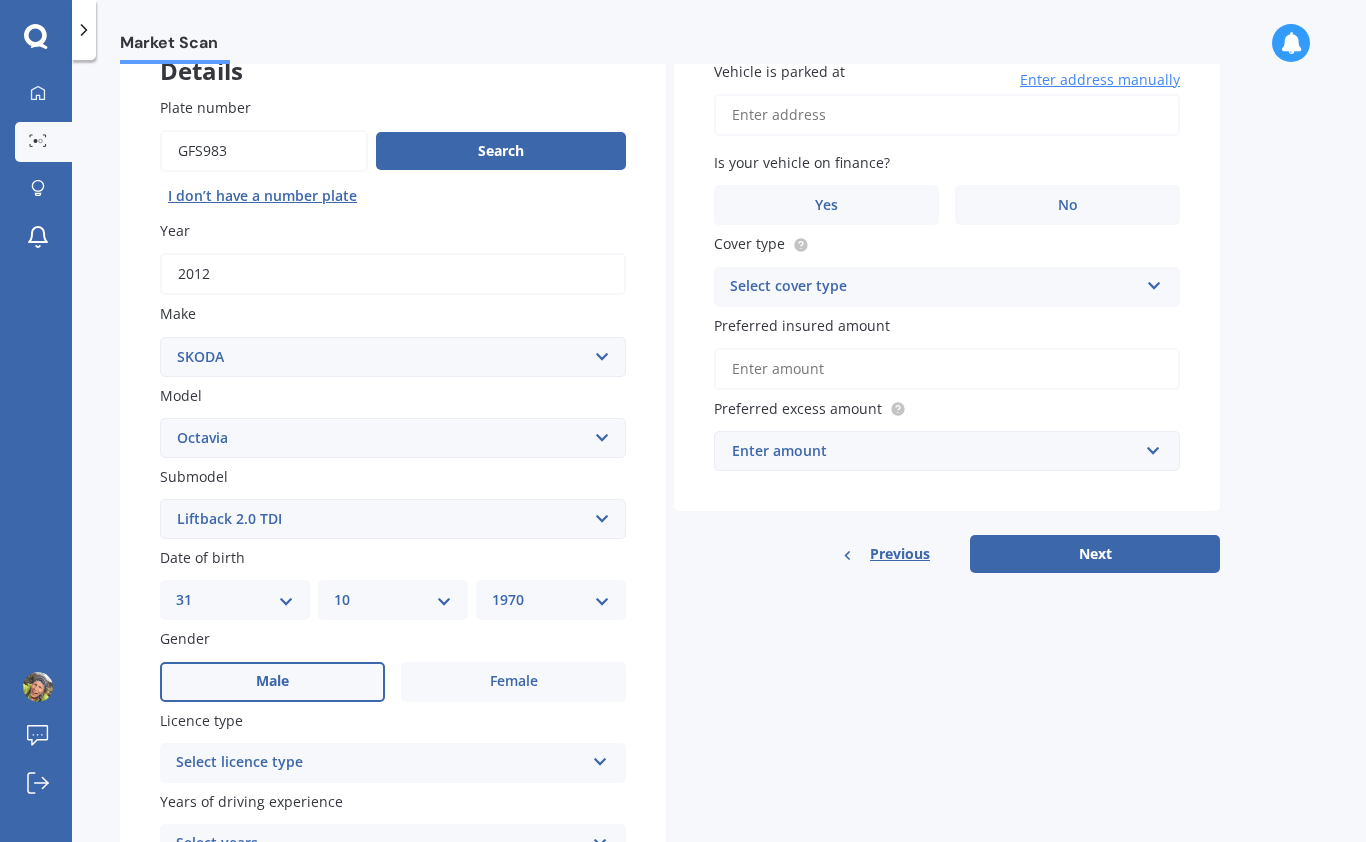 click on "Male" at bounding box center (272, 682) 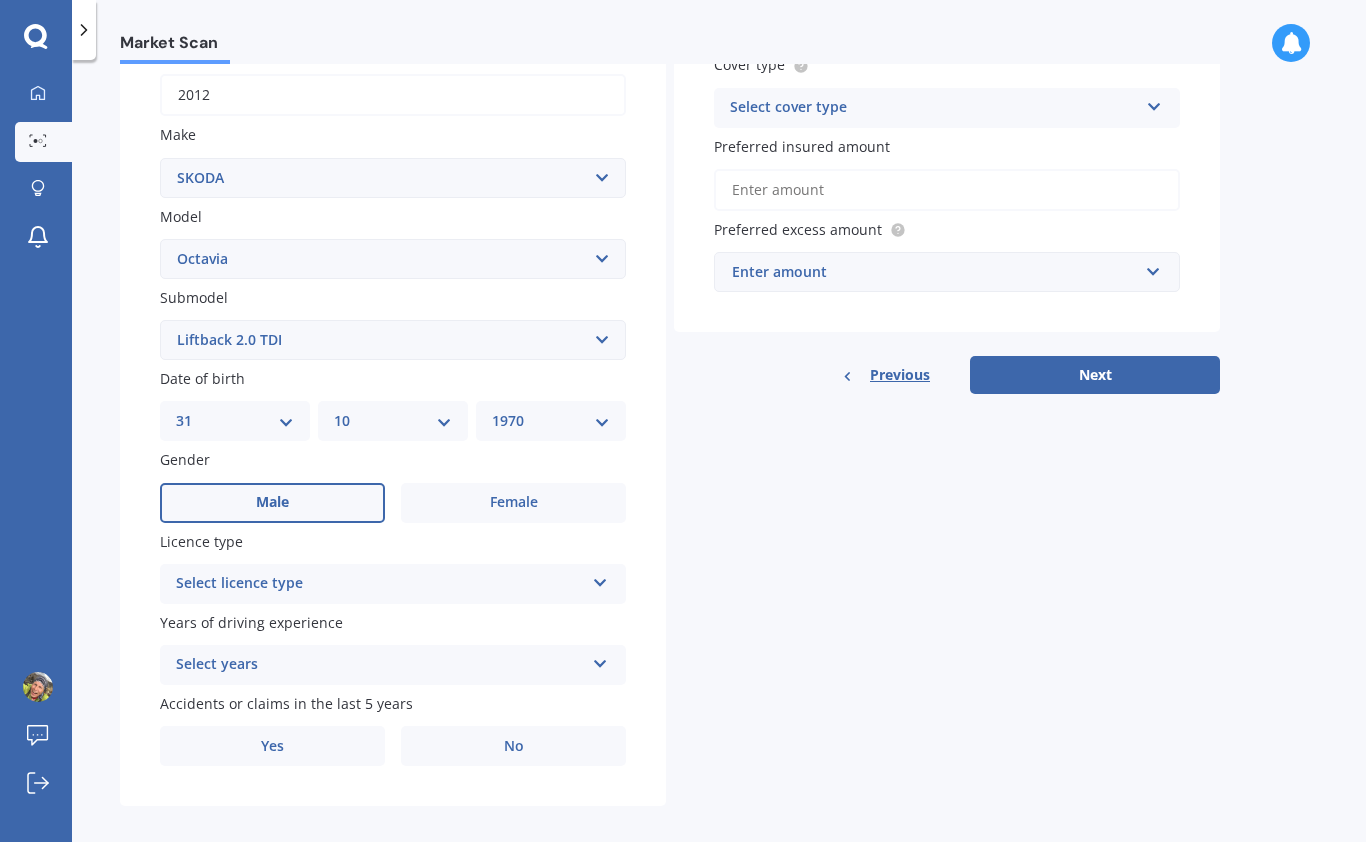 scroll, scrollTop: 318, scrollLeft: 0, axis: vertical 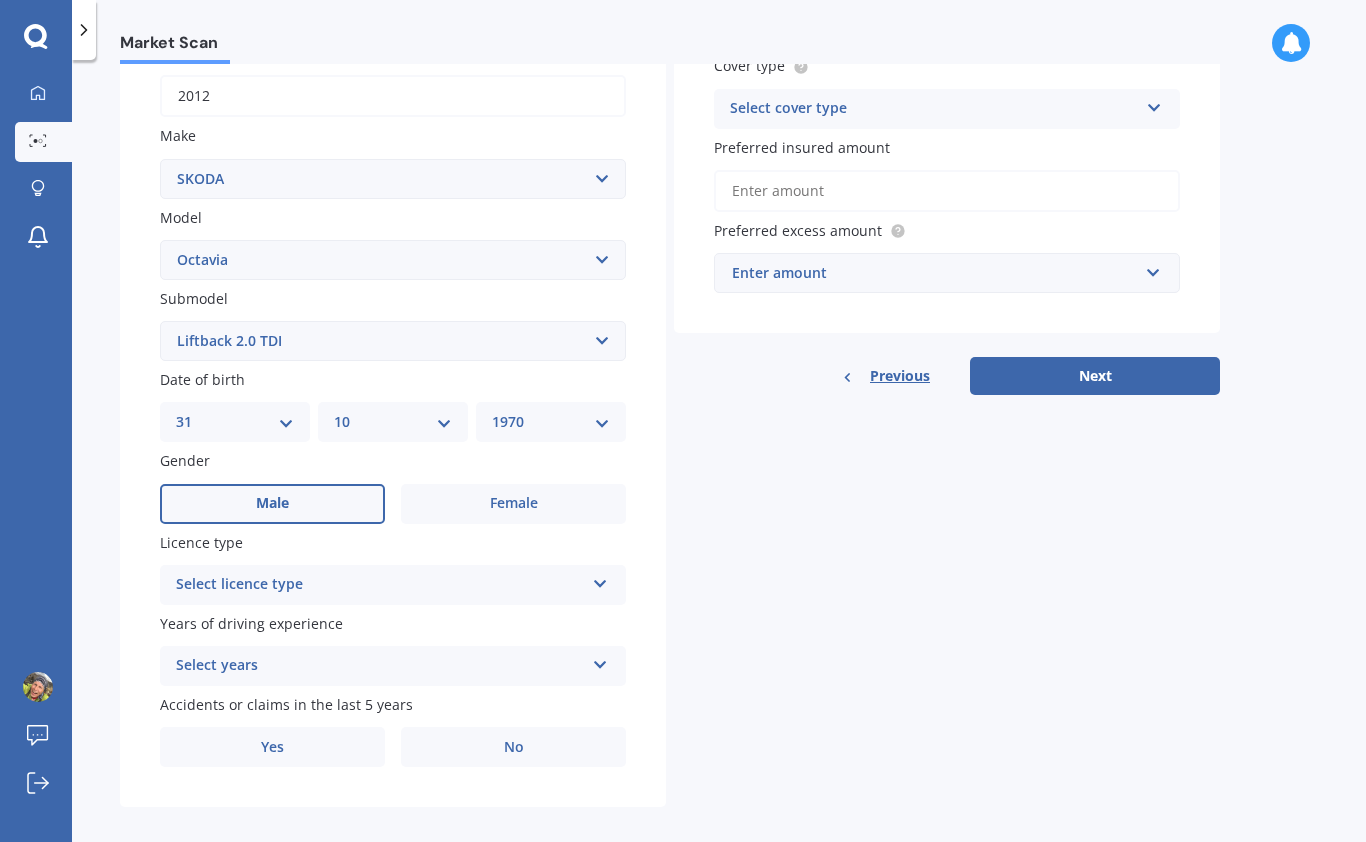 click at bounding box center (600, 580) 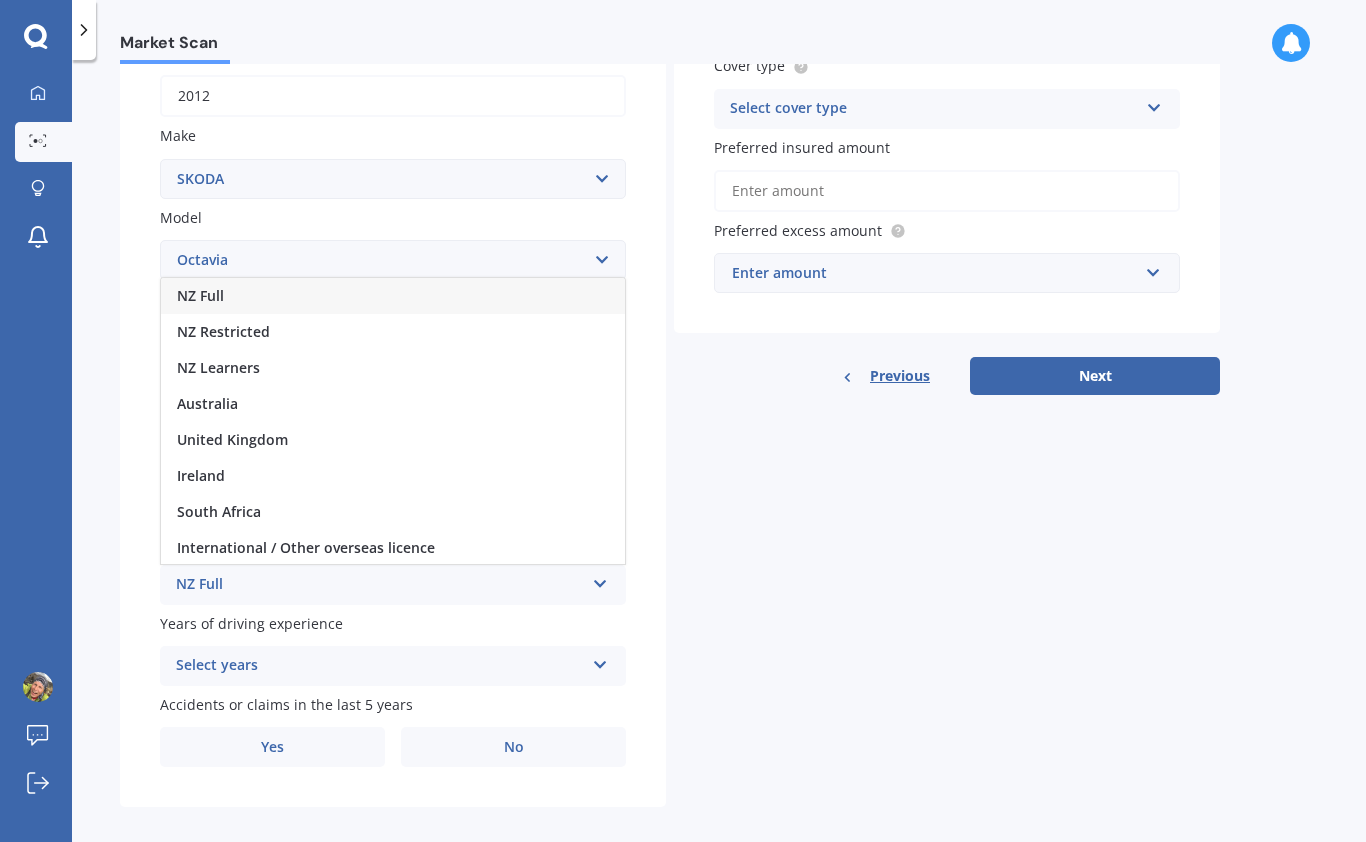 click on "NZ Full" at bounding box center [393, 296] 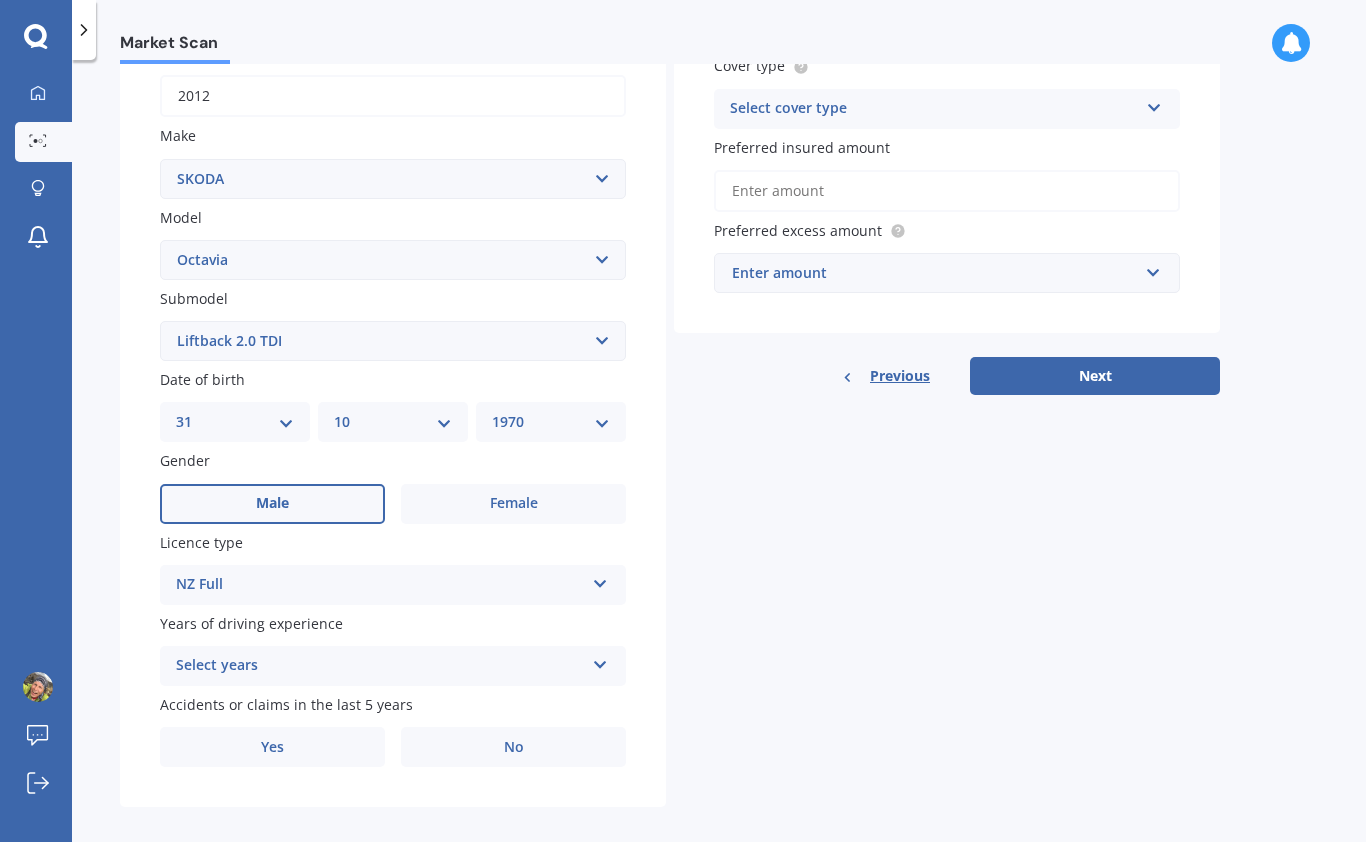 click at bounding box center [600, 661] 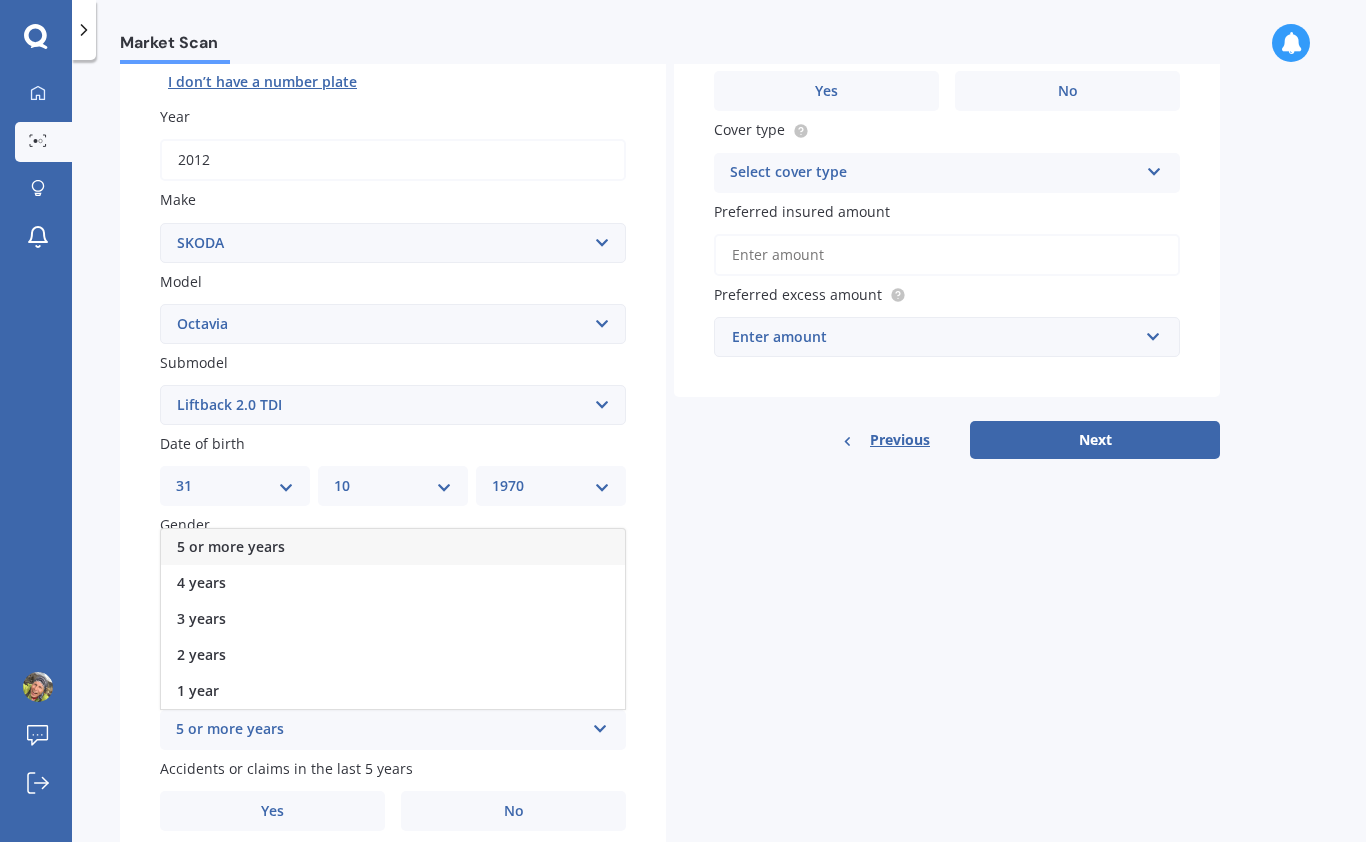 scroll, scrollTop: 237, scrollLeft: 0, axis: vertical 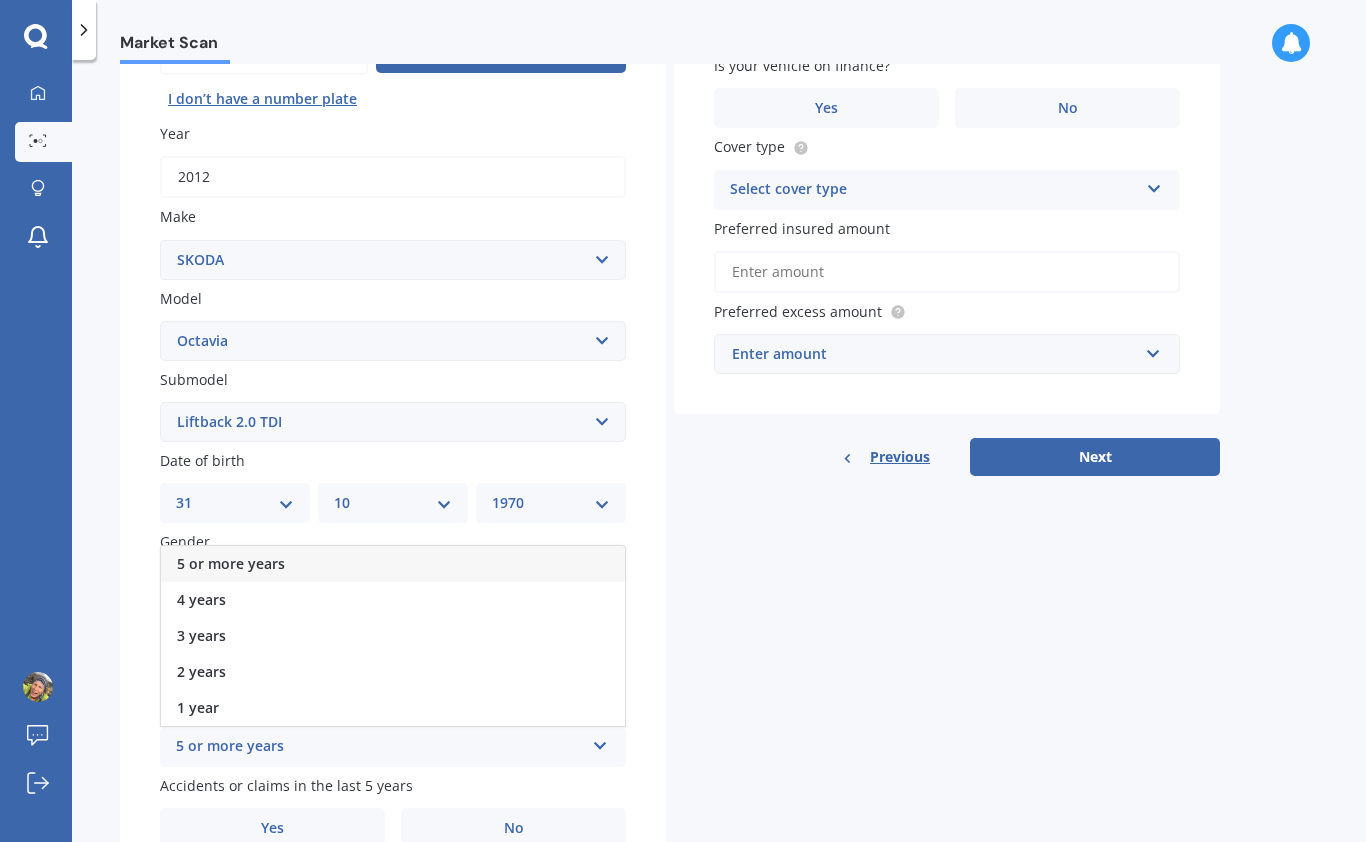 click on "5 or more years" at bounding box center (231, 563) 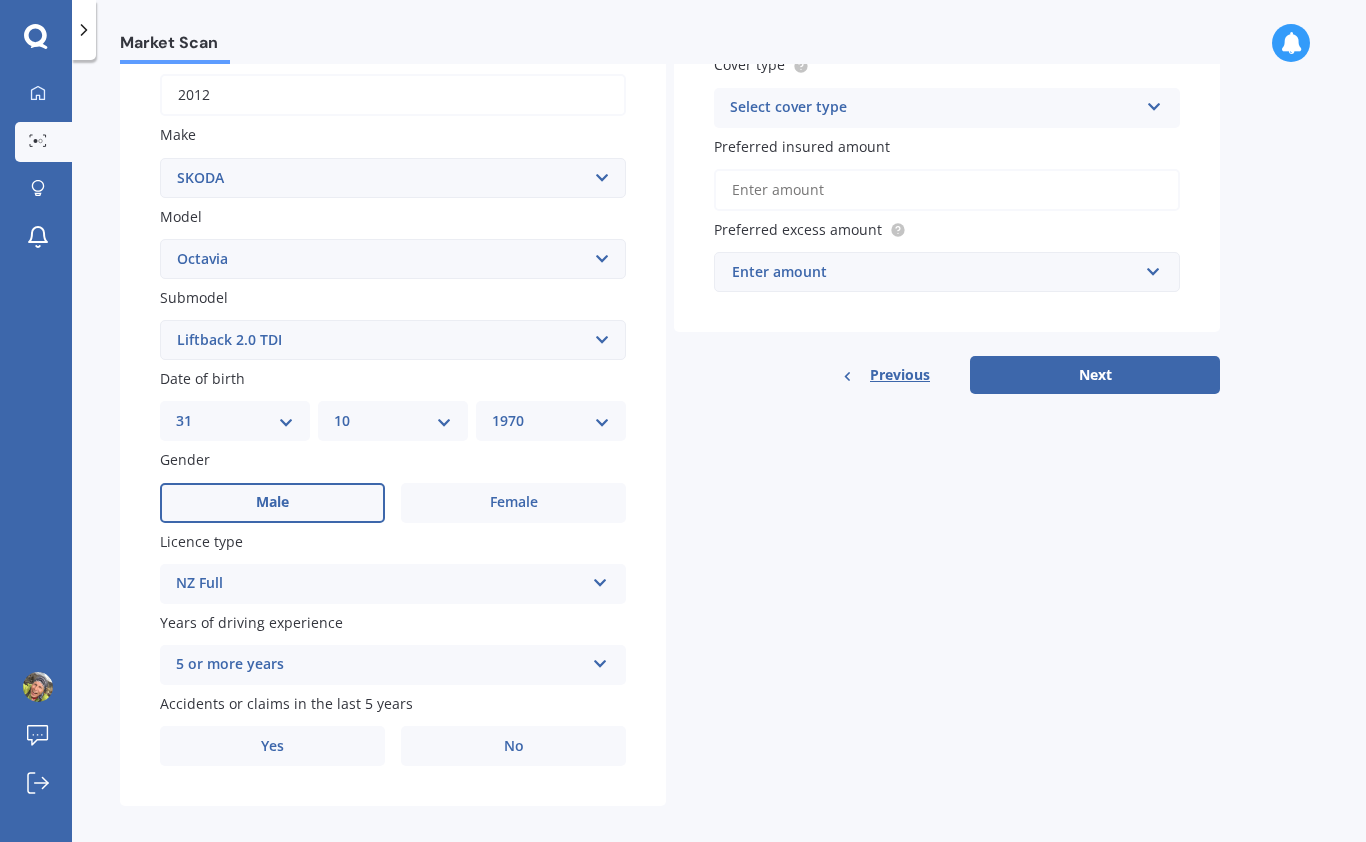 scroll, scrollTop: 318, scrollLeft: 0, axis: vertical 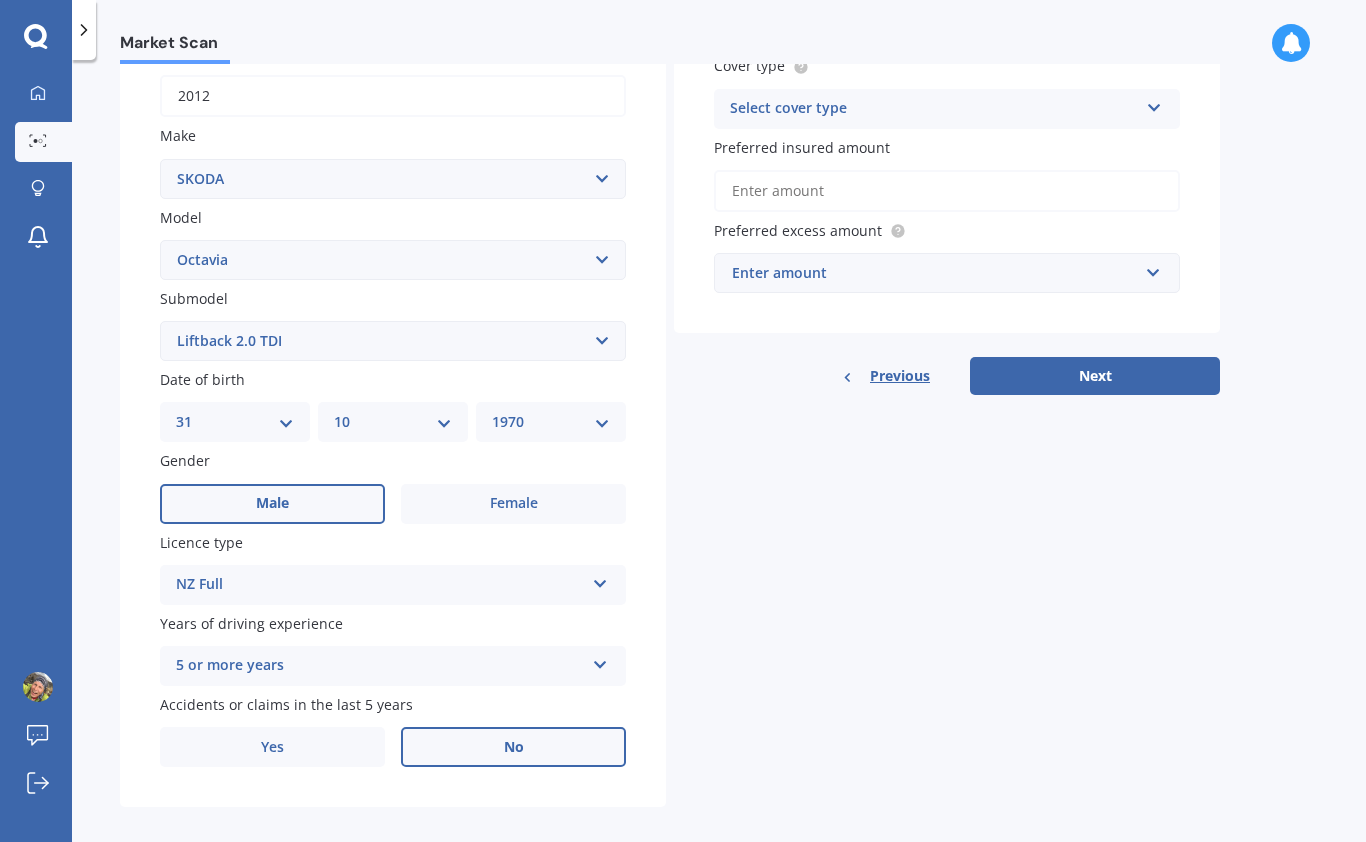 click on "No" at bounding box center (513, 747) 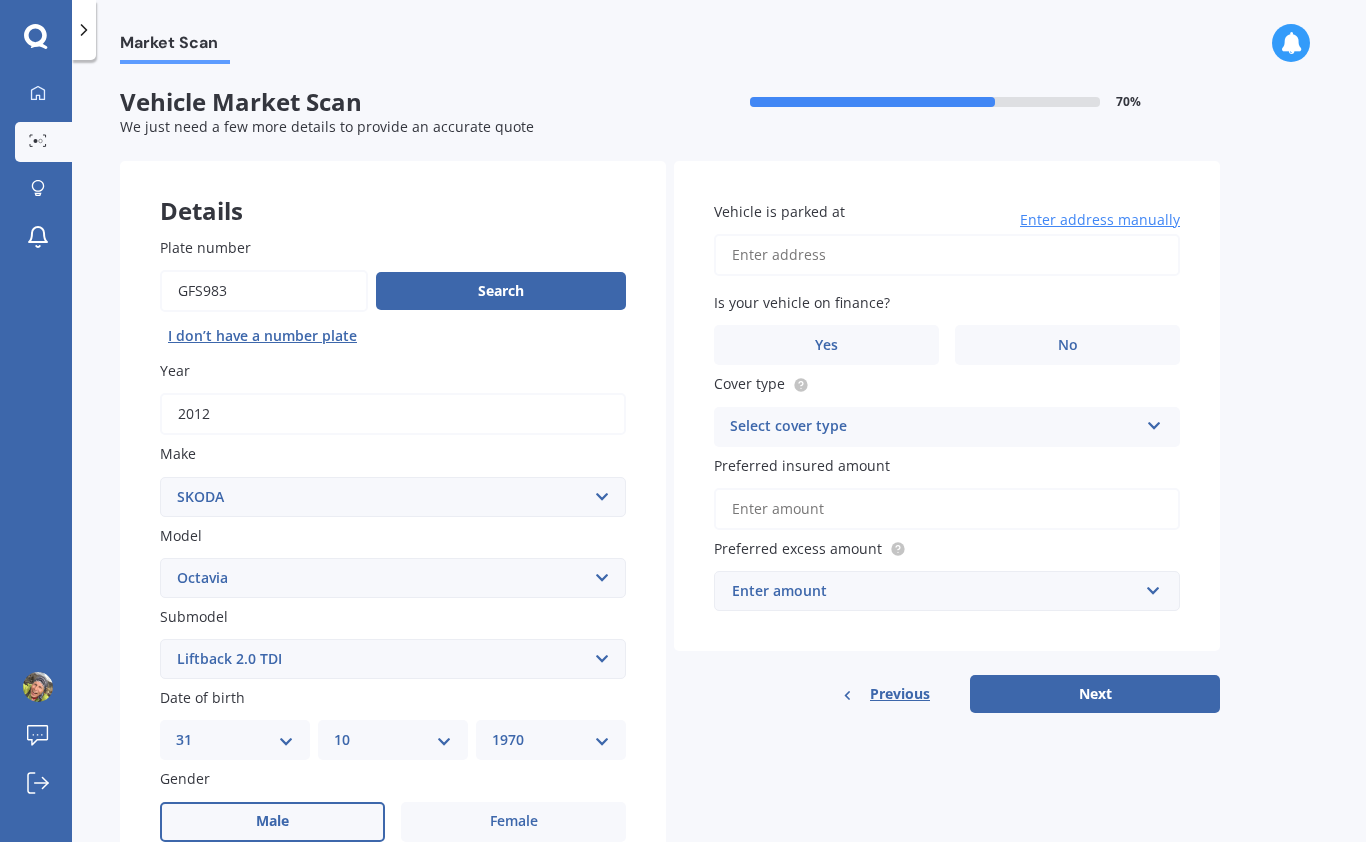 scroll, scrollTop: 0, scrollLeft: 0, axis: both 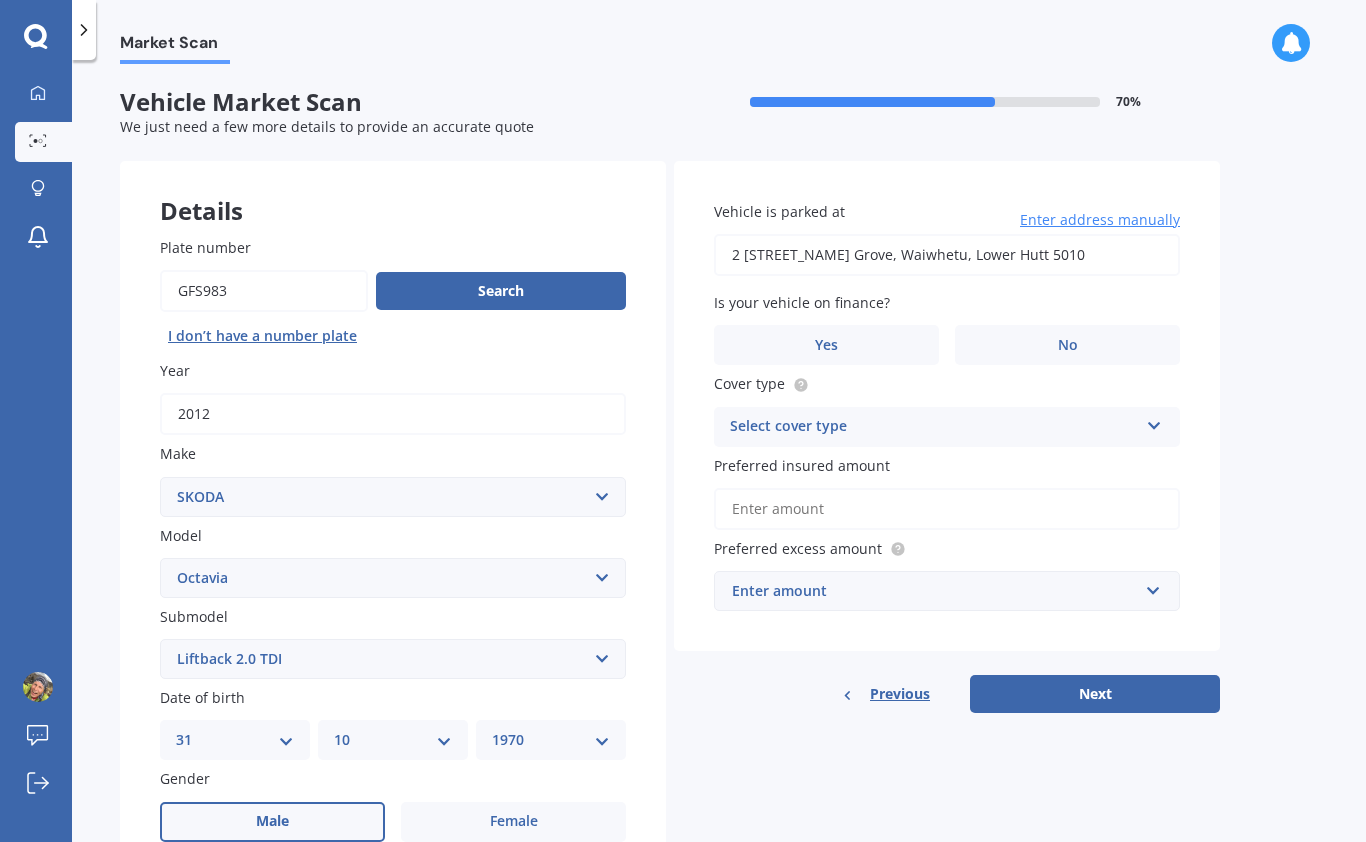 type on "2 [STREET_NAME] Grove, Waiwhetu, Lower Hutt 5010" 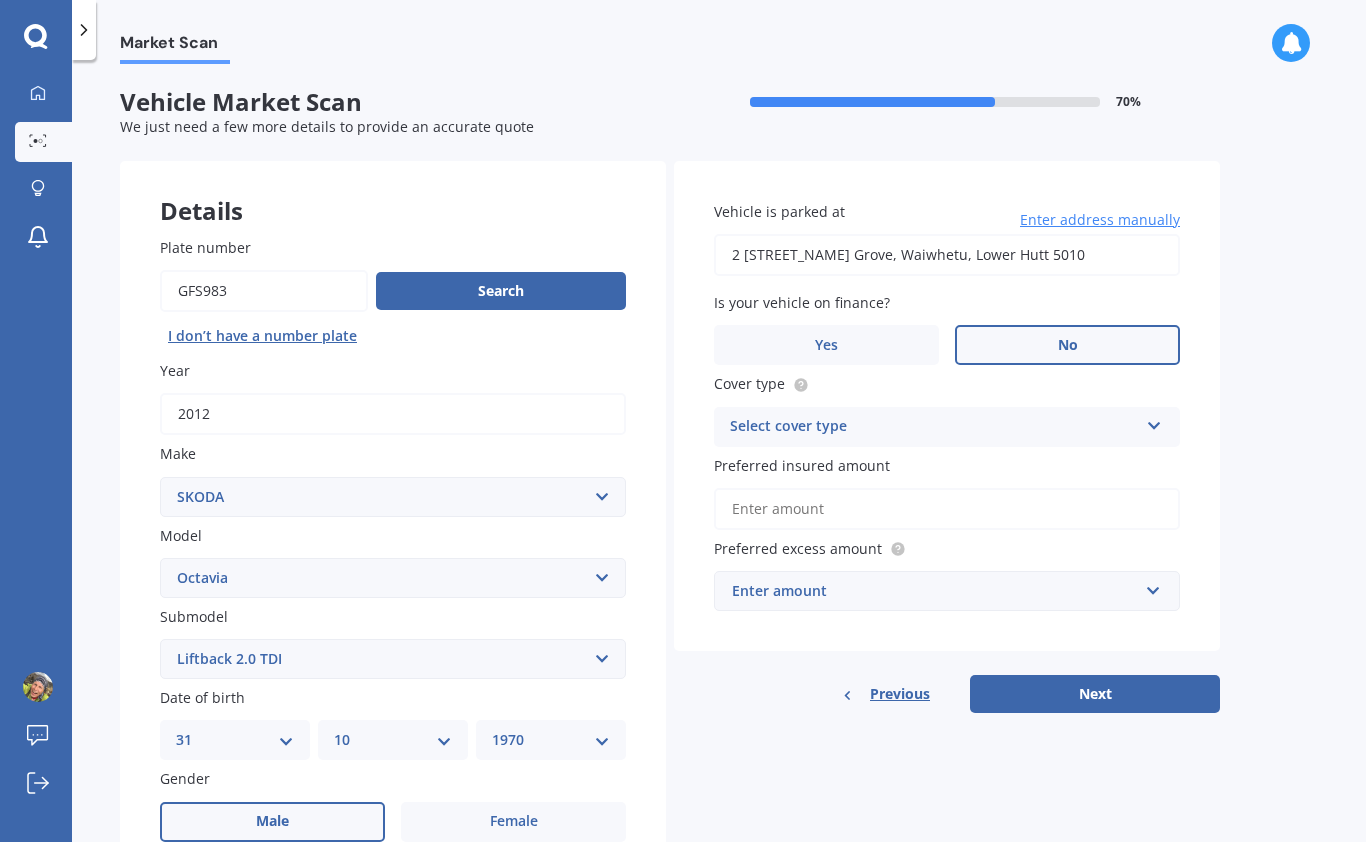 click on "No" at bounding box center (1068, 345) 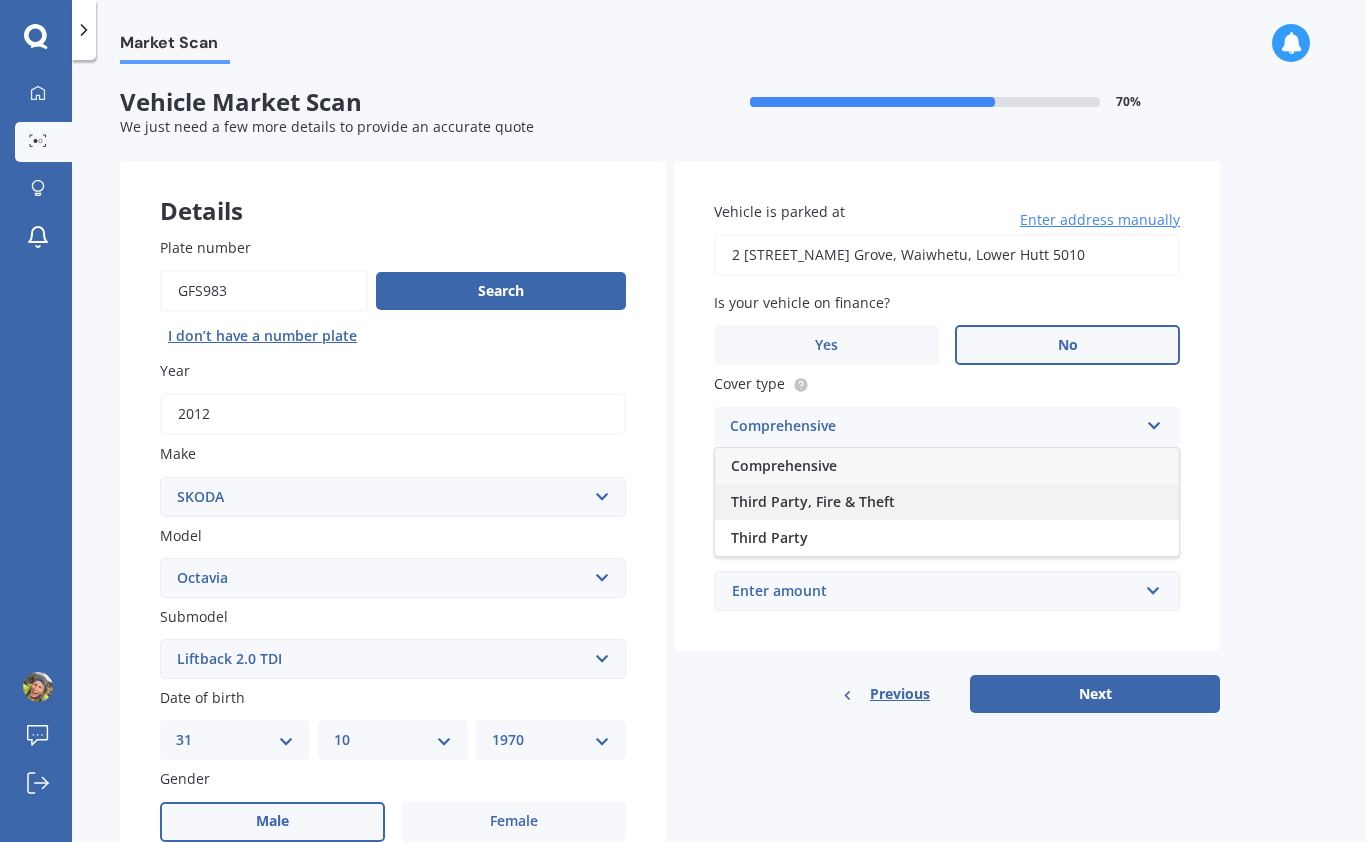 click on "Third Party, Fire & Theft" at bounding box center [813, 501] 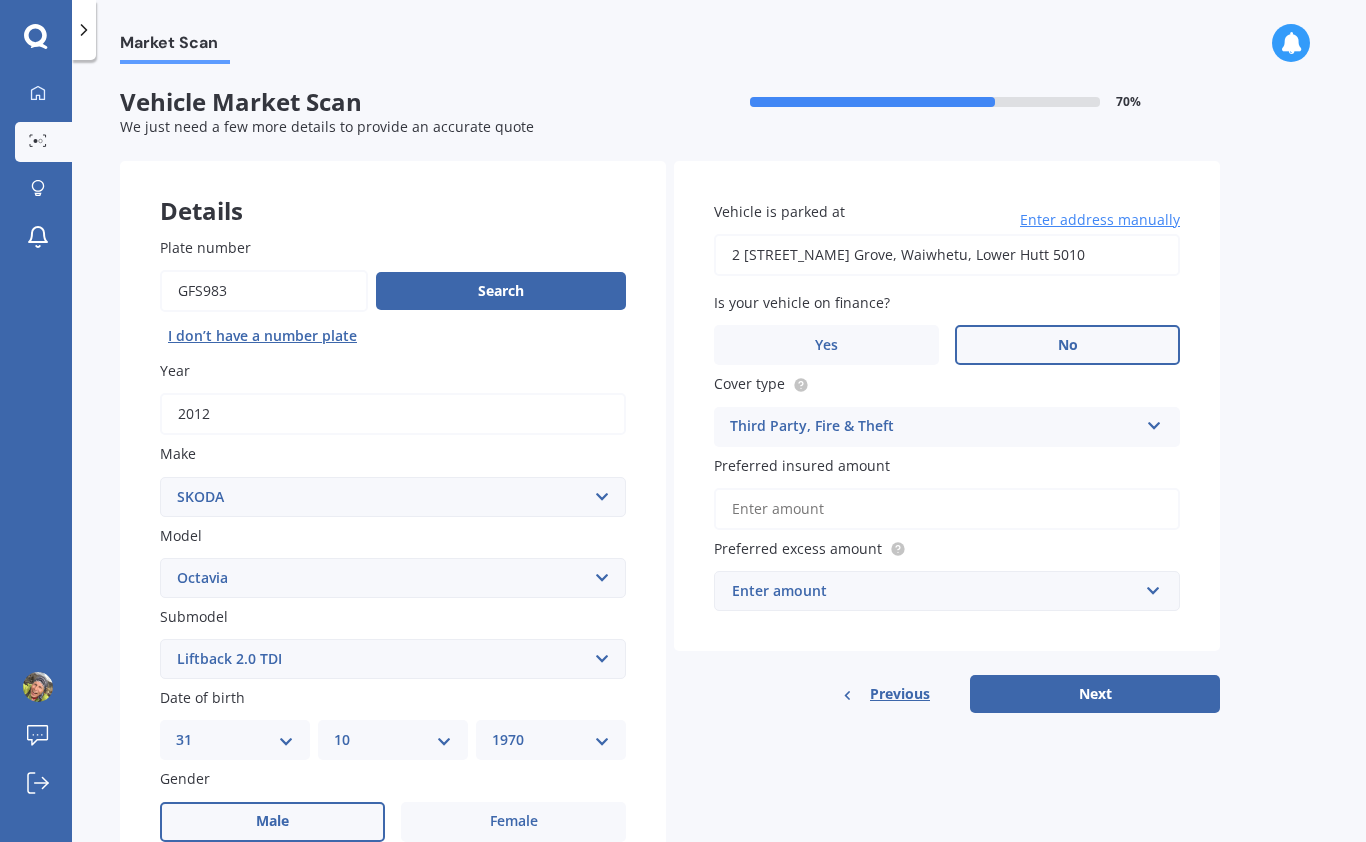 click on "Preferred insured amount" at bounding box center (947, 509) 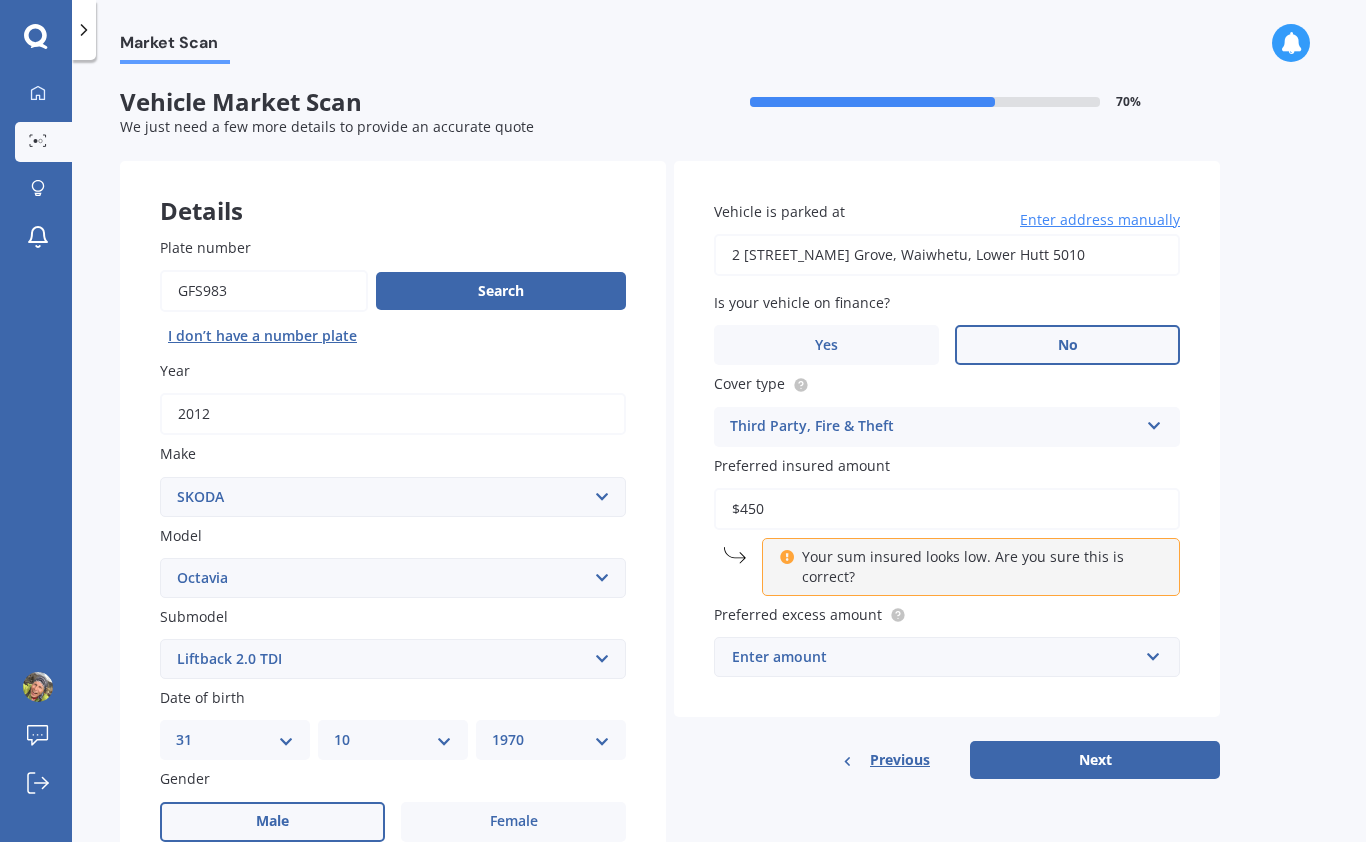 type on "$4,500" 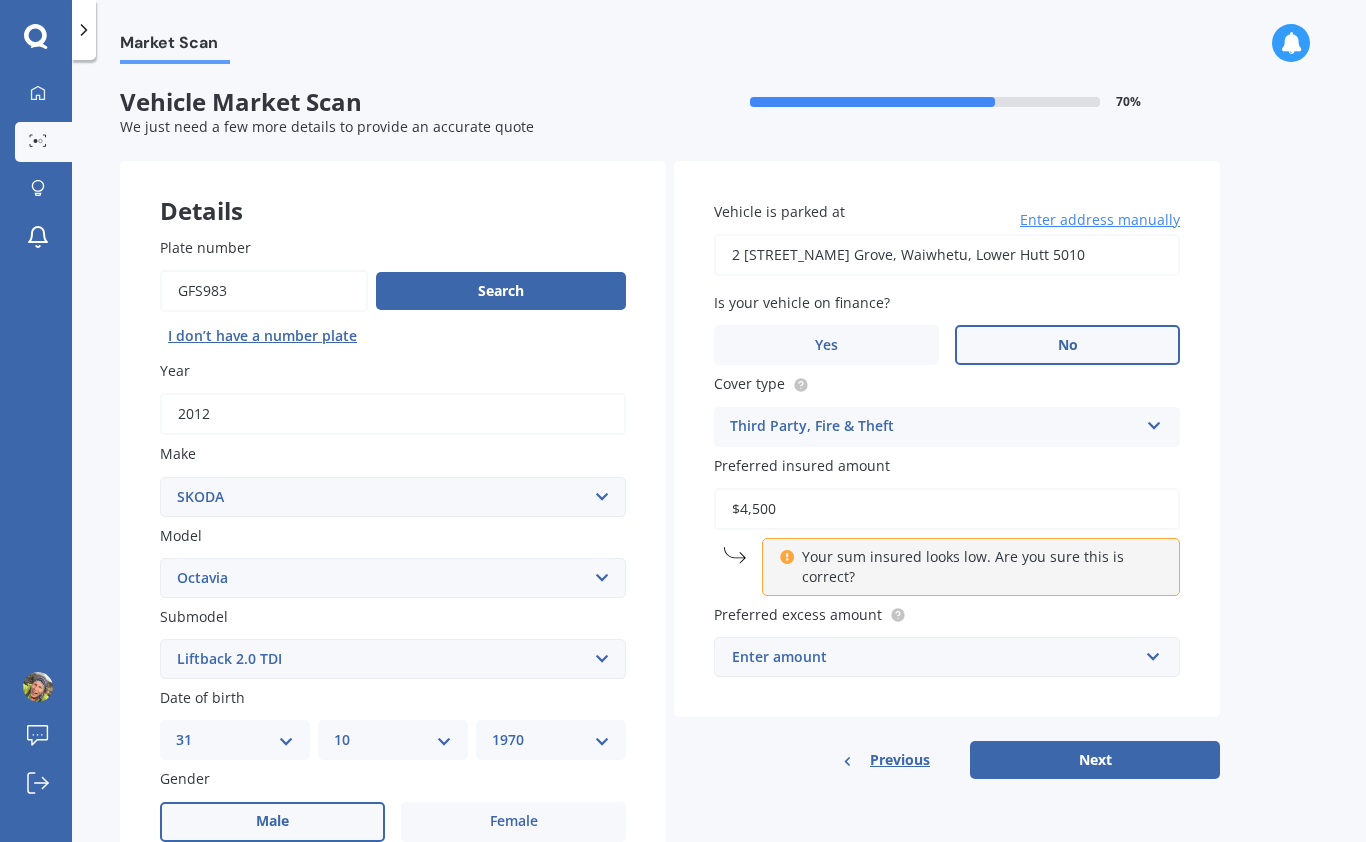click on "Vehicle is parked at 2 [STREET_NAME] Grove, Waiwhetu, Lower Hutt 5010 Enter address manually Is your vehicle on finance? Yes No Cover type Third Party, Fire & Theft Comprehensive Third Party, Fire & Theft Third Party Preferred insured amount $[AMOUNT] Your sum insured looks low. Are you sure this is correct? Preferred excess amount Enter amount $100 $400 $500 $750 $1,000 $1,500 $2,000 Previous Next" at bounding box center [947, 470] 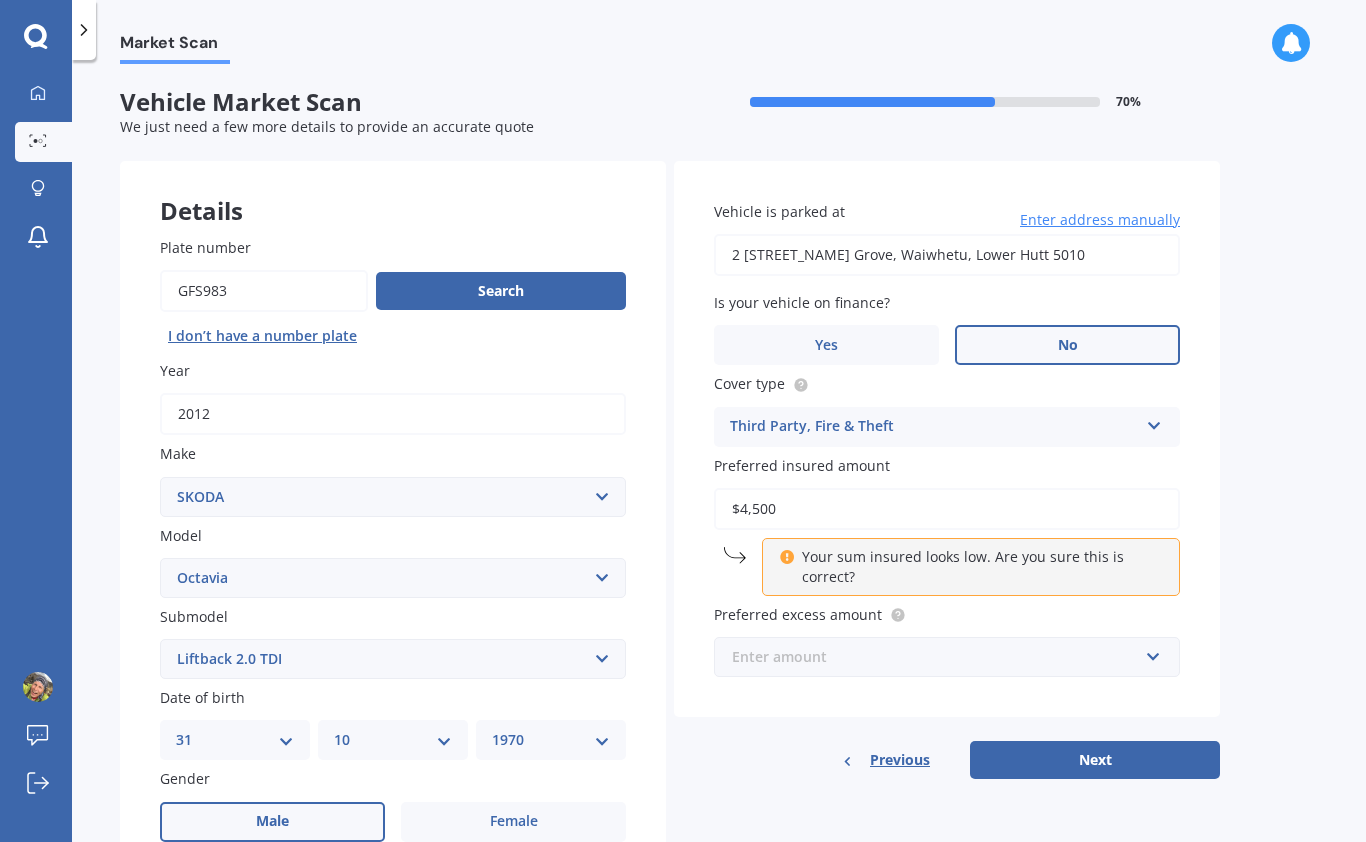 click at bounding box center (940, 657) 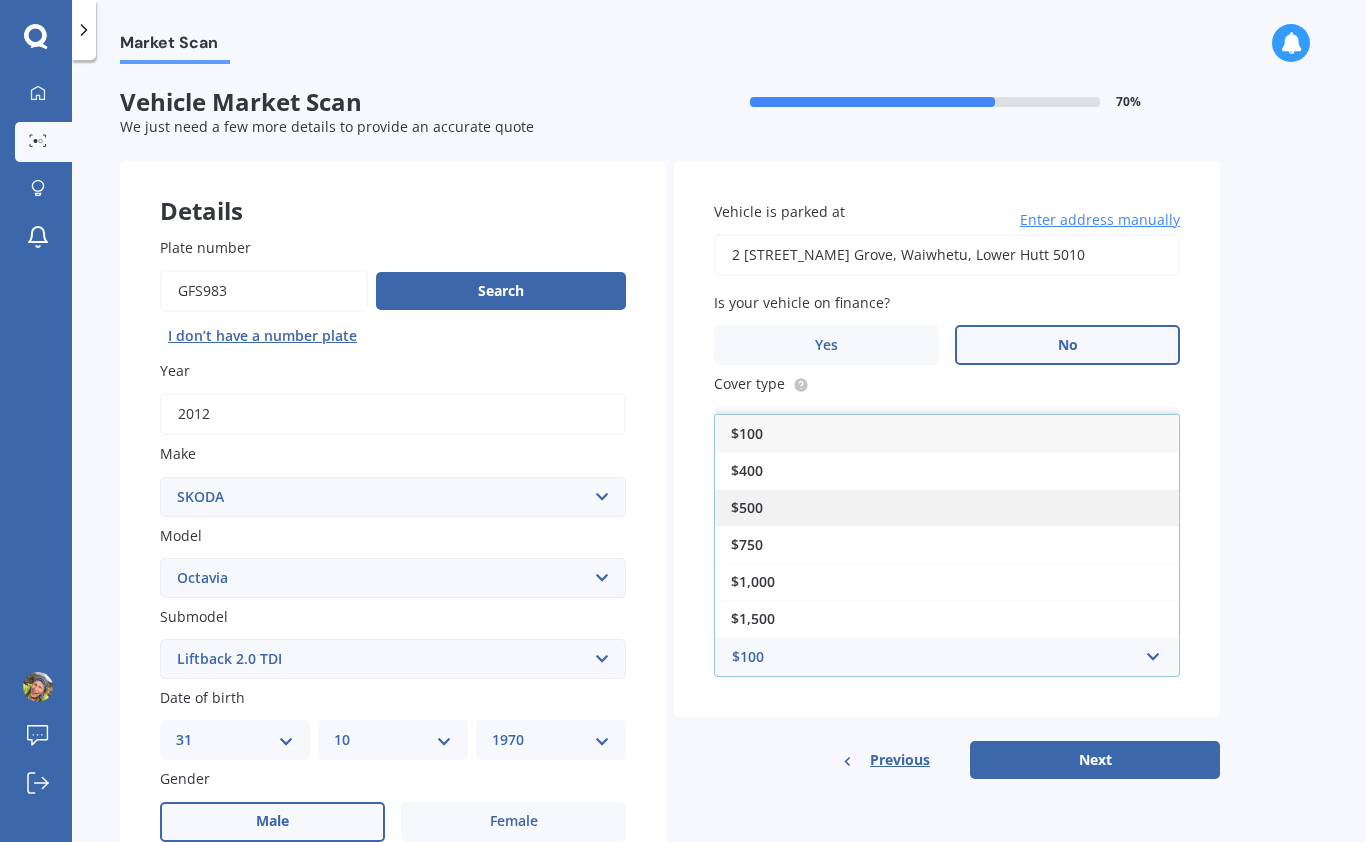 click on "$500" at bounding box center (947, 507) 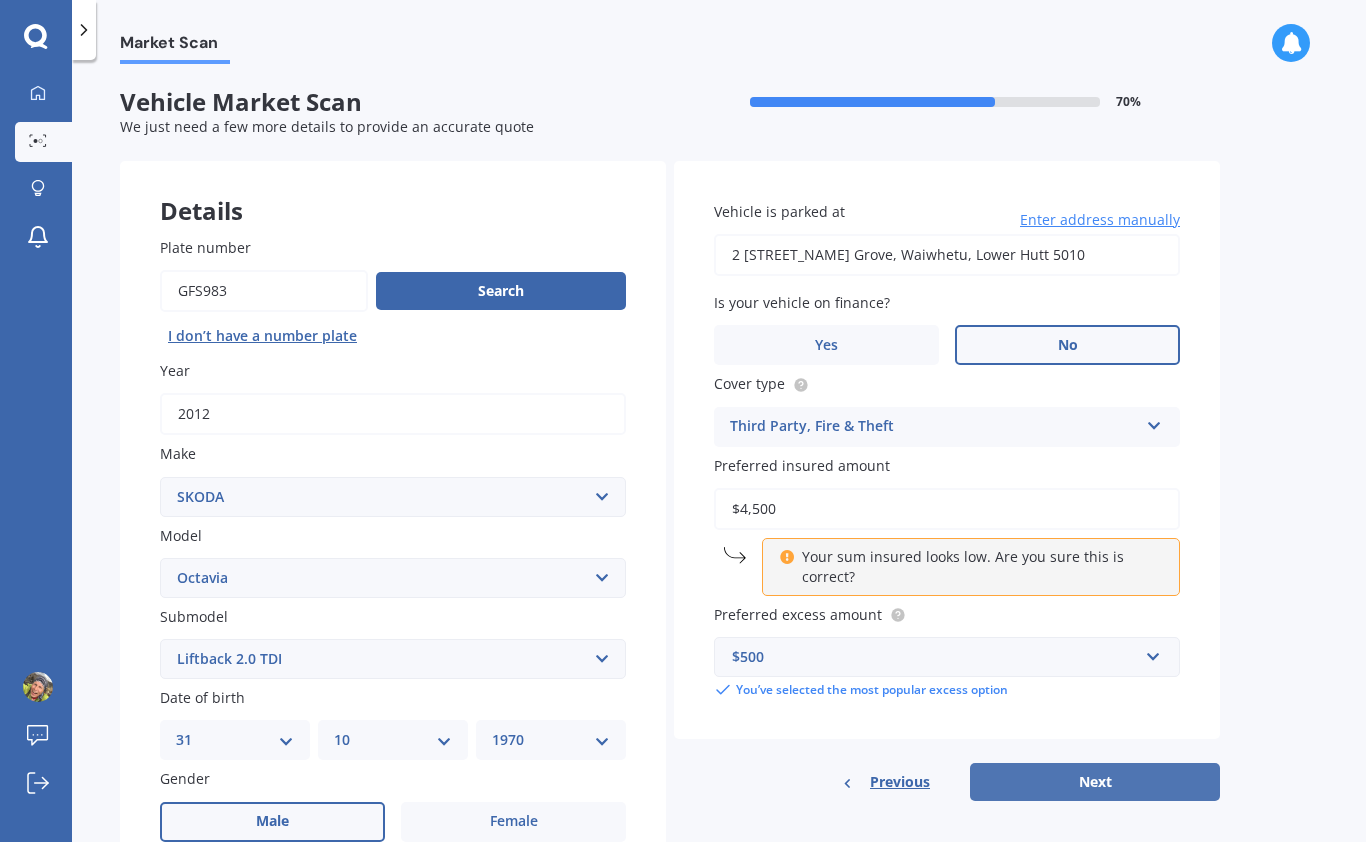 click on "Next" at bounding box center (1095, 782) 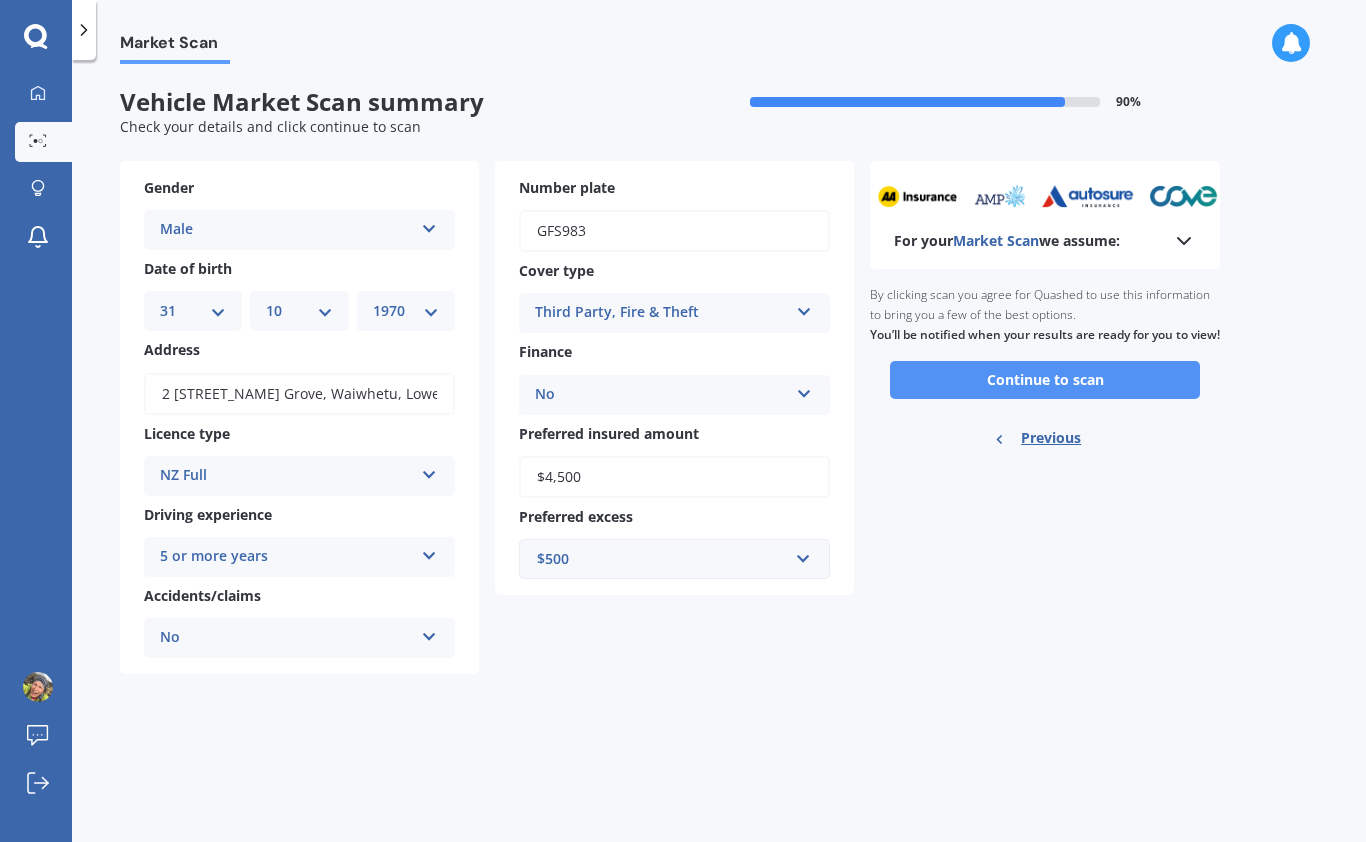click on "Continue to scan" at bounding box center [1045, 380] 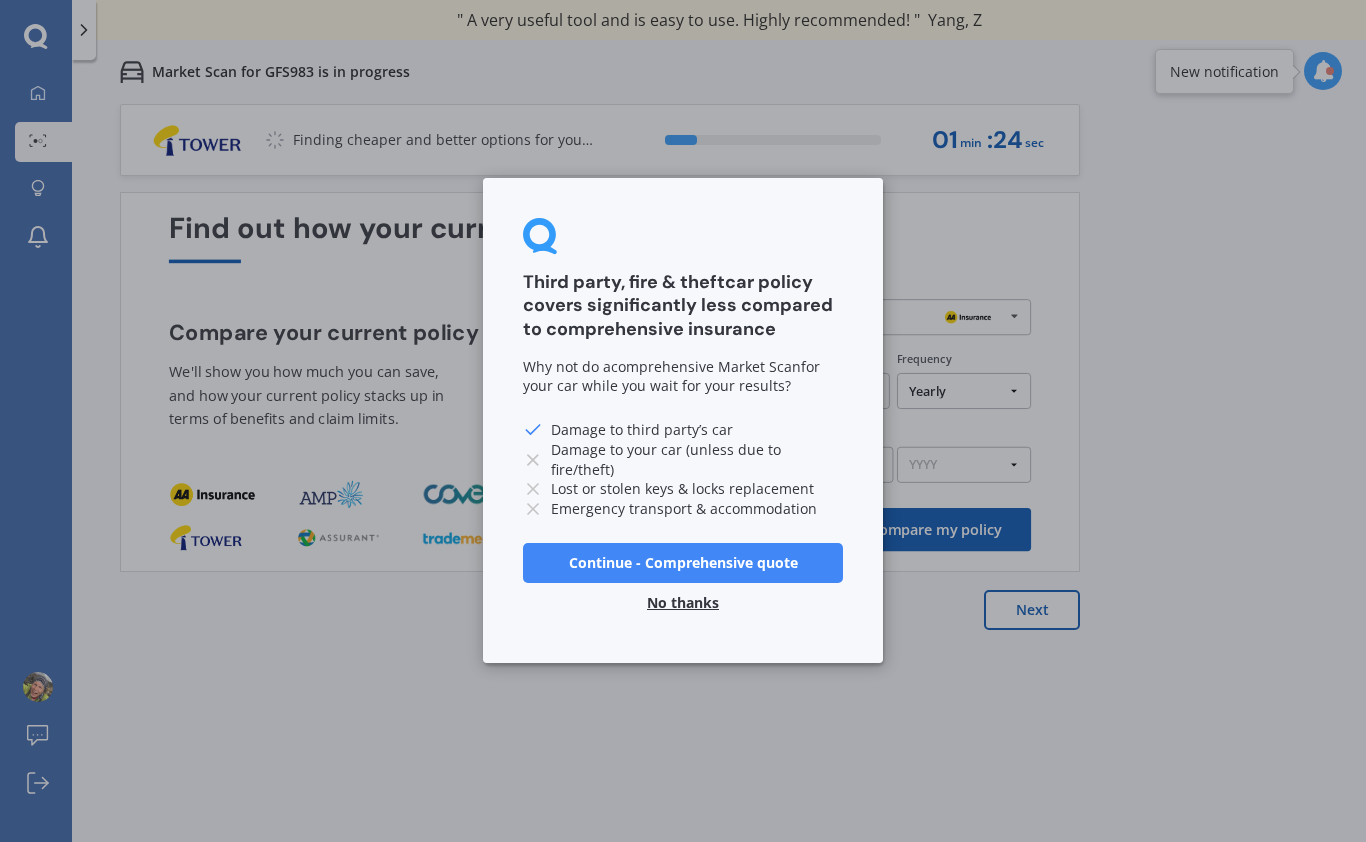 click on "No thanks" at bounding box center [683, 604] 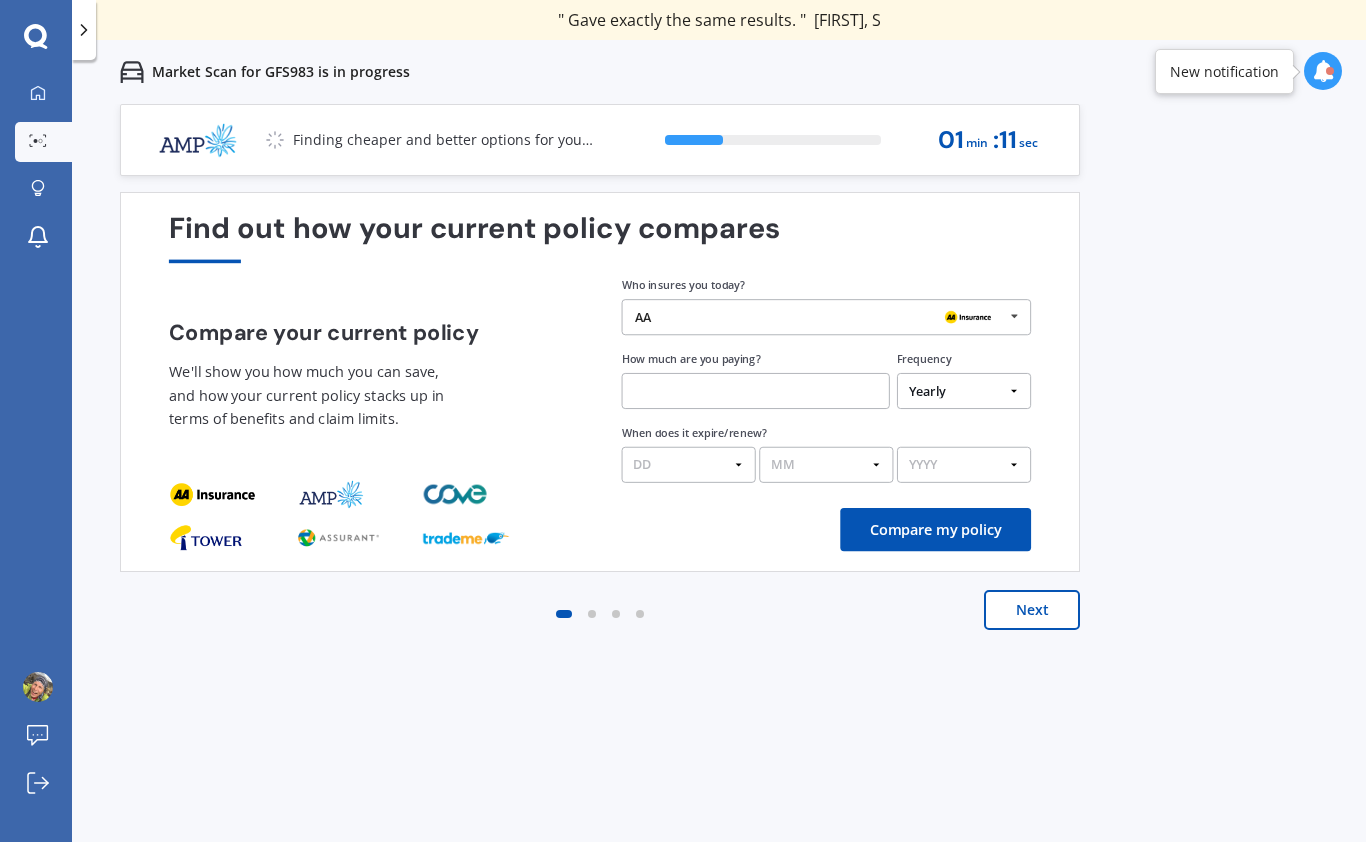 click on "Next" at bounding box center [1032, 610] 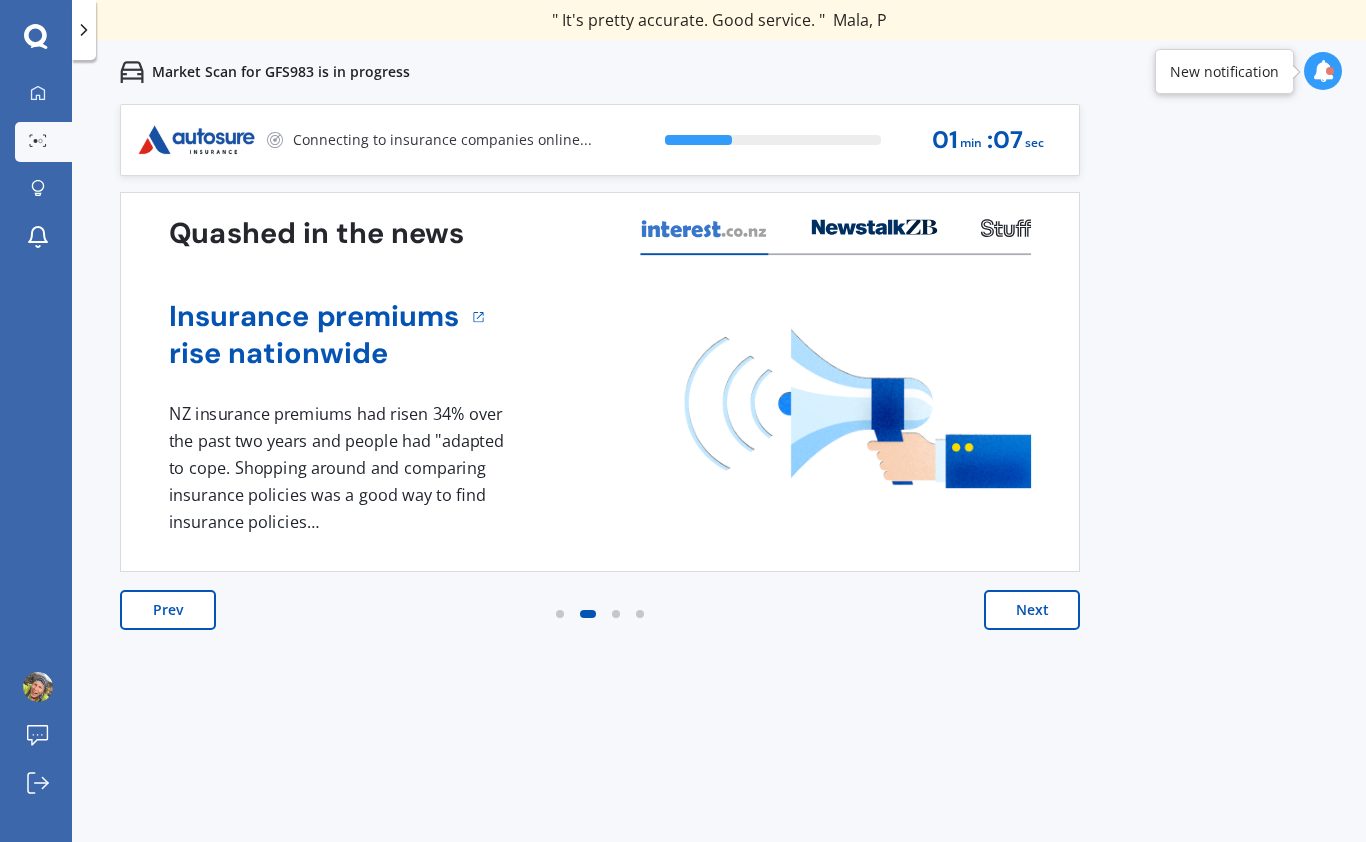 click on "Next" at bounding box center [1032, 610] 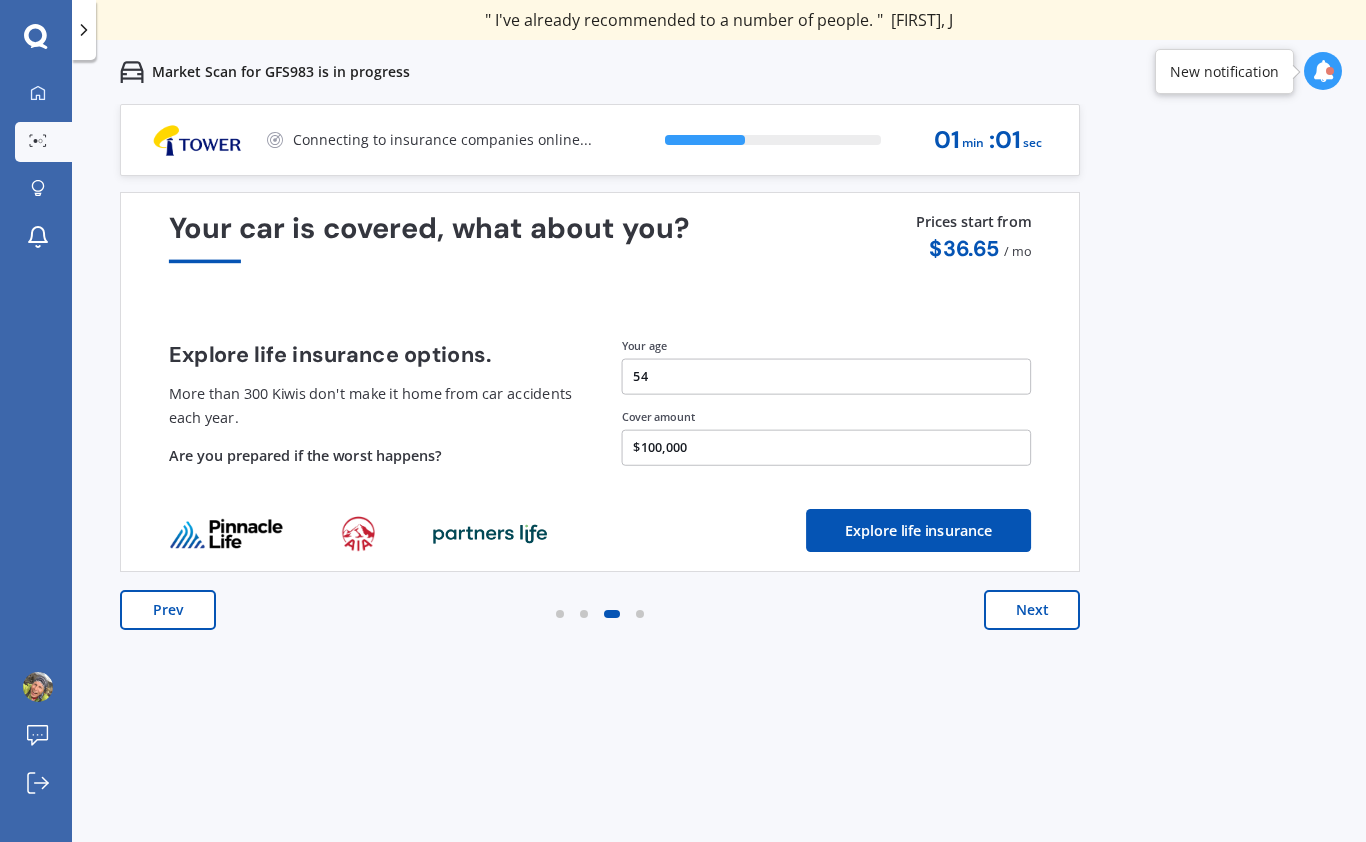 click on "Next" at bounding box center (1032, 610) 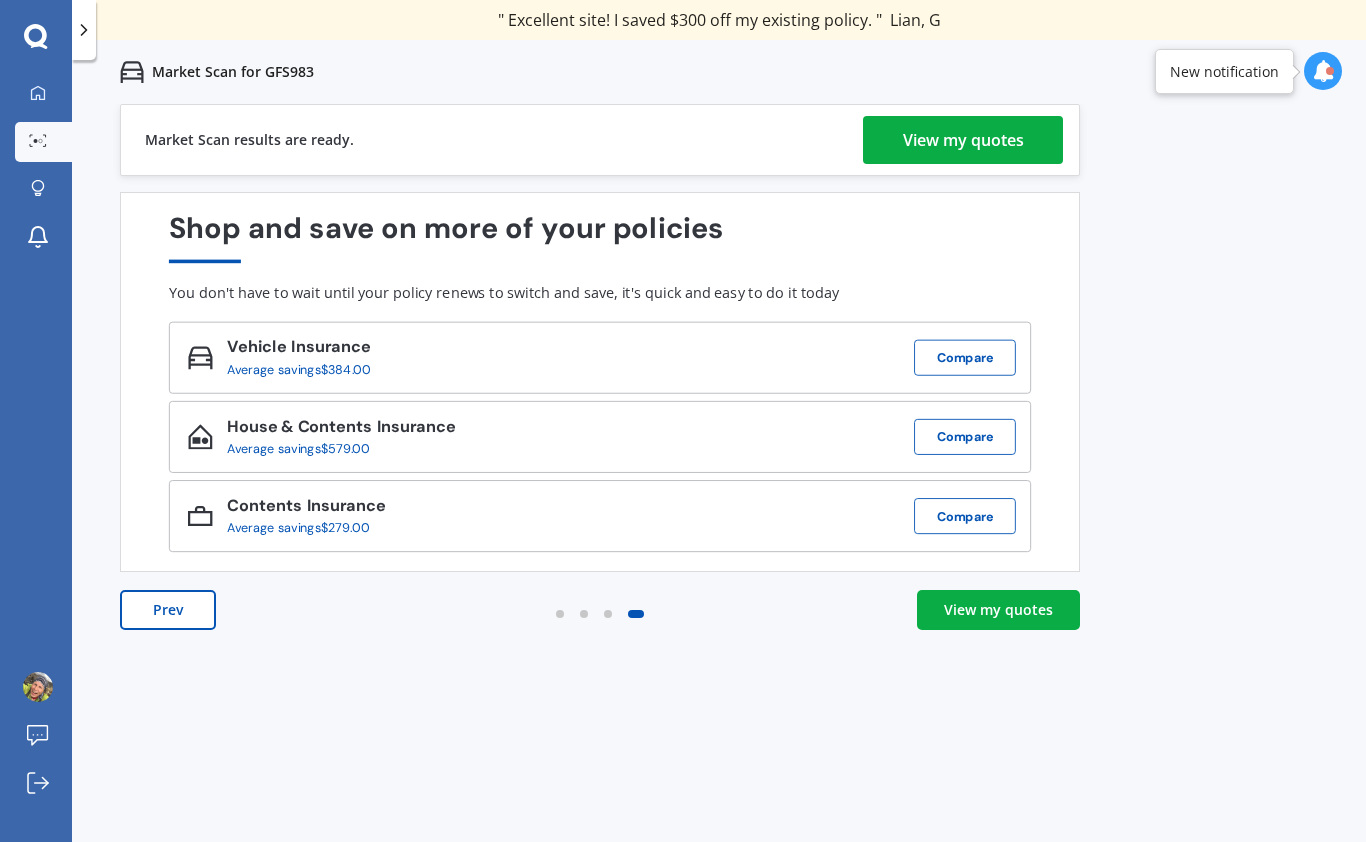 click on "View my quotes" at bounding box center (963, 140) 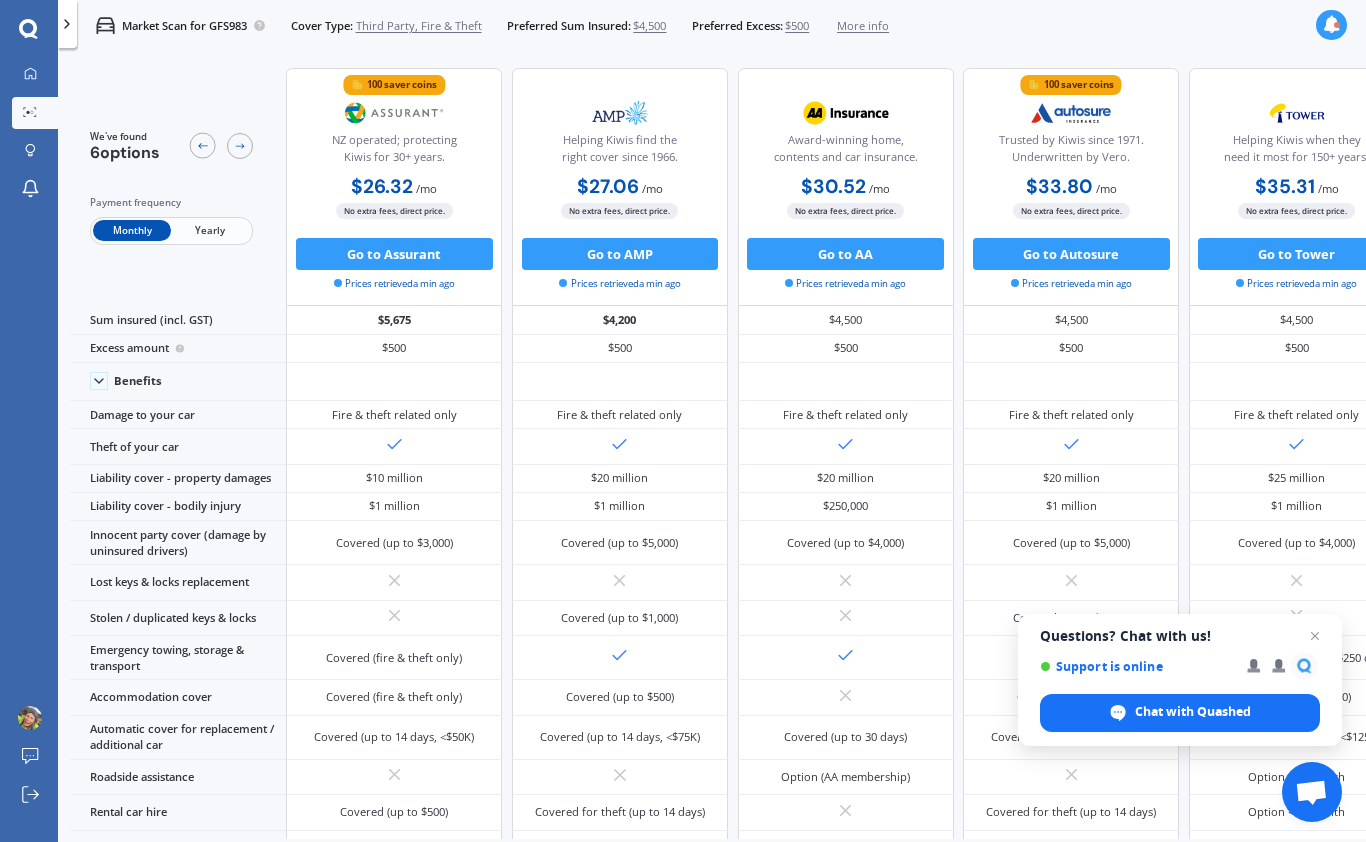 scroll, scrollTop: 0, scrollLeft: 0, axis: both 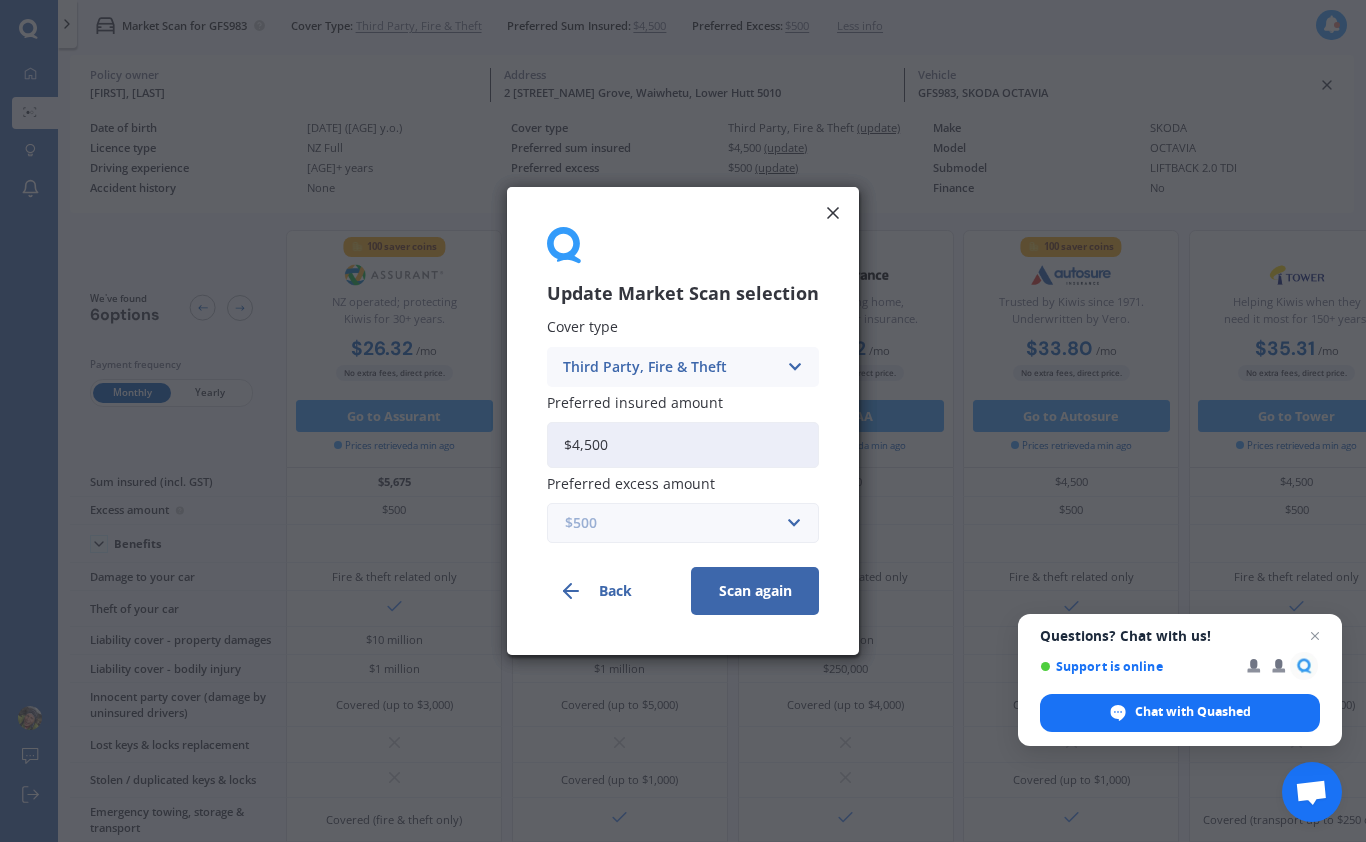 click at bounding box center [676, 523] 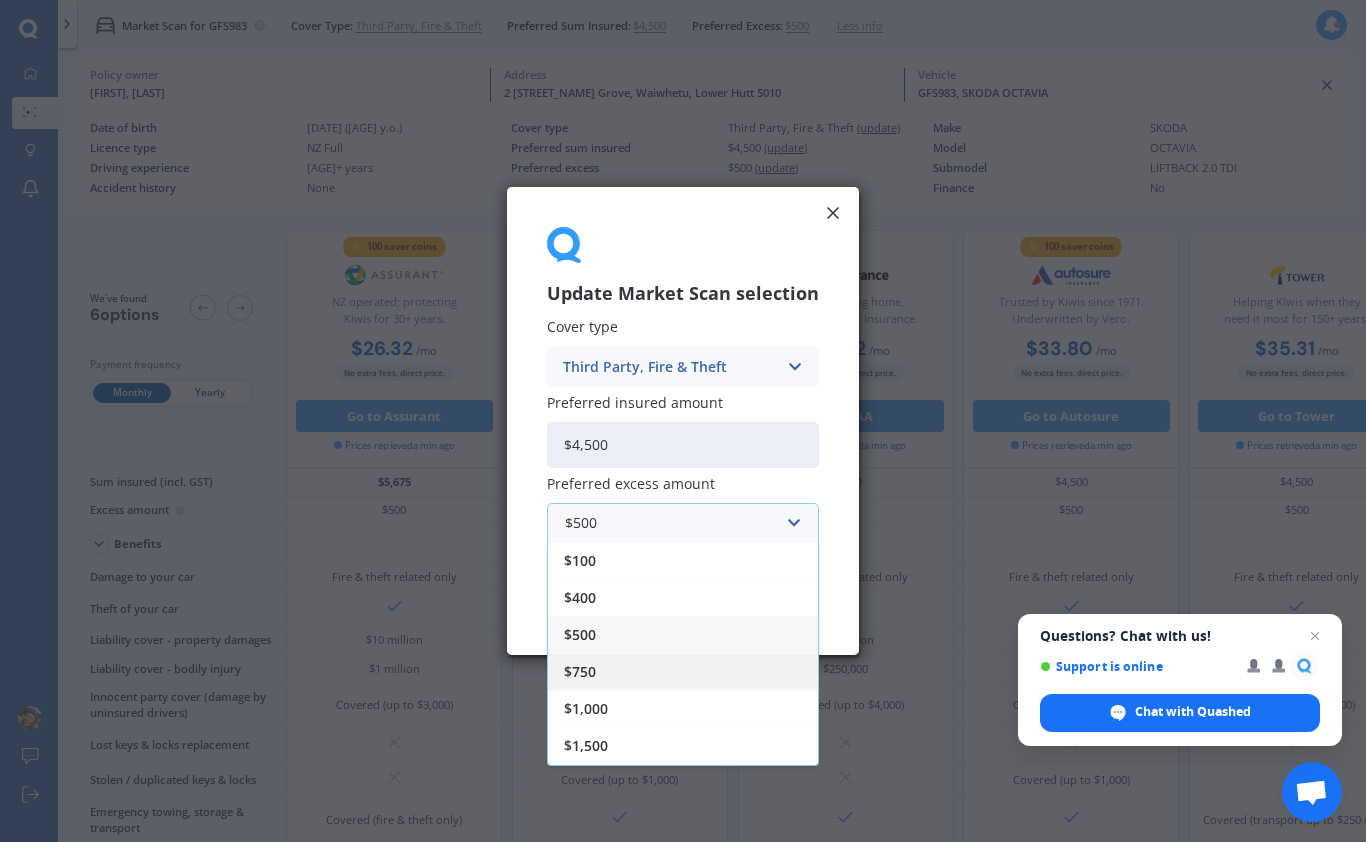 click on "$750" at bounding box center (683, 671) 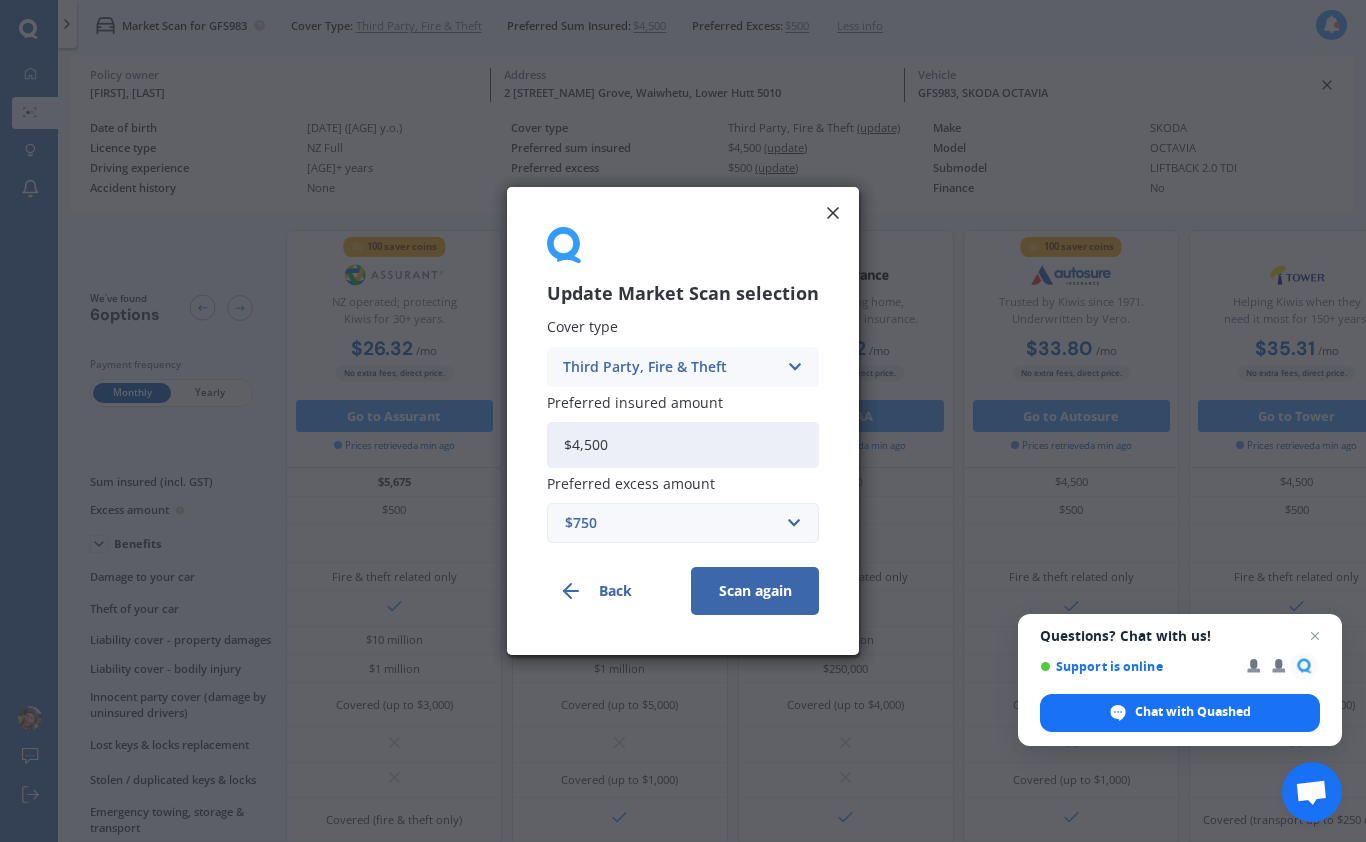 click on "Scan again" at bounding box center [755, 591] 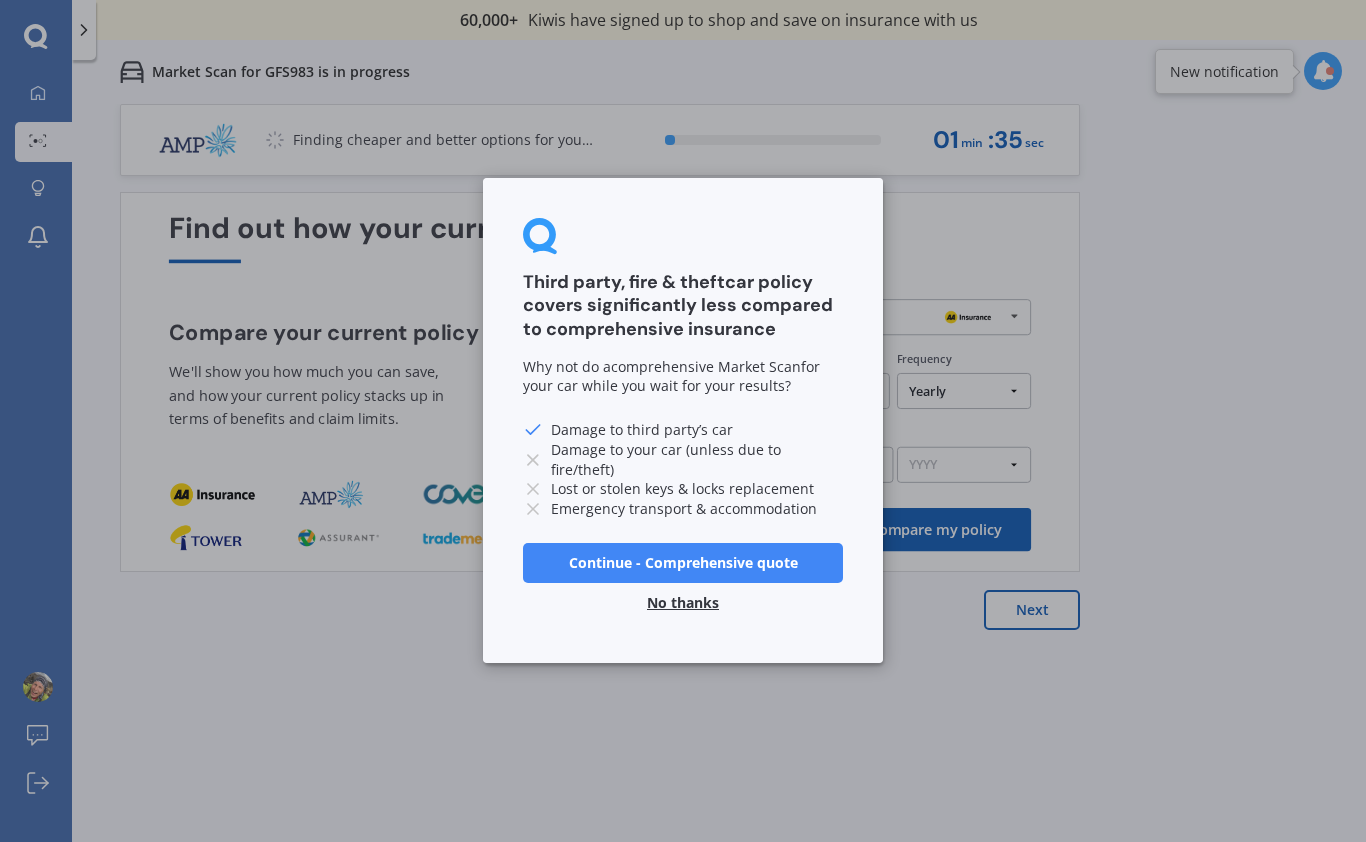 click on "No thanks" at bounding box center (683, 604) 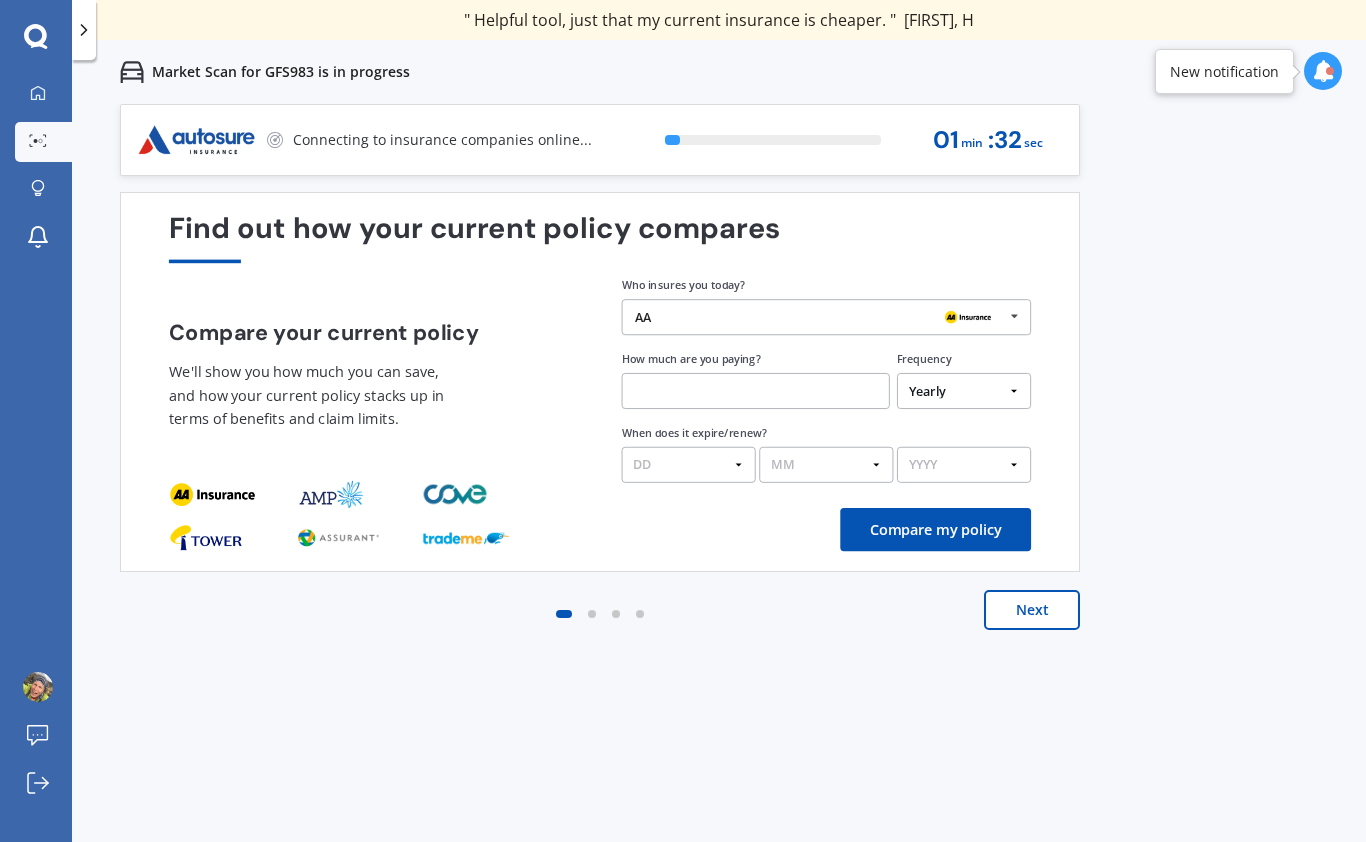 click on "Next" at bounding box center [1032, 610] 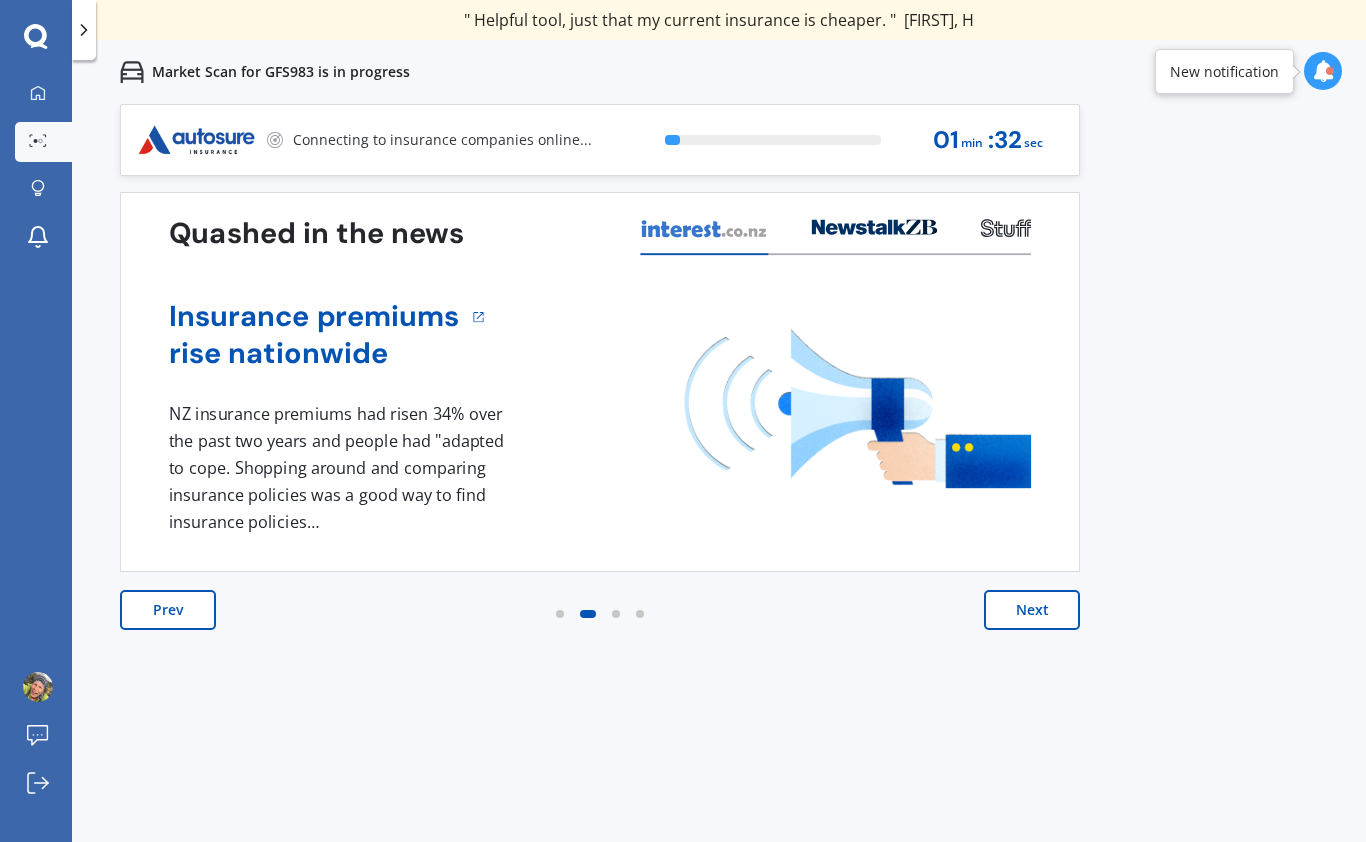 click on "Next" at bounding box center [1032, 610] 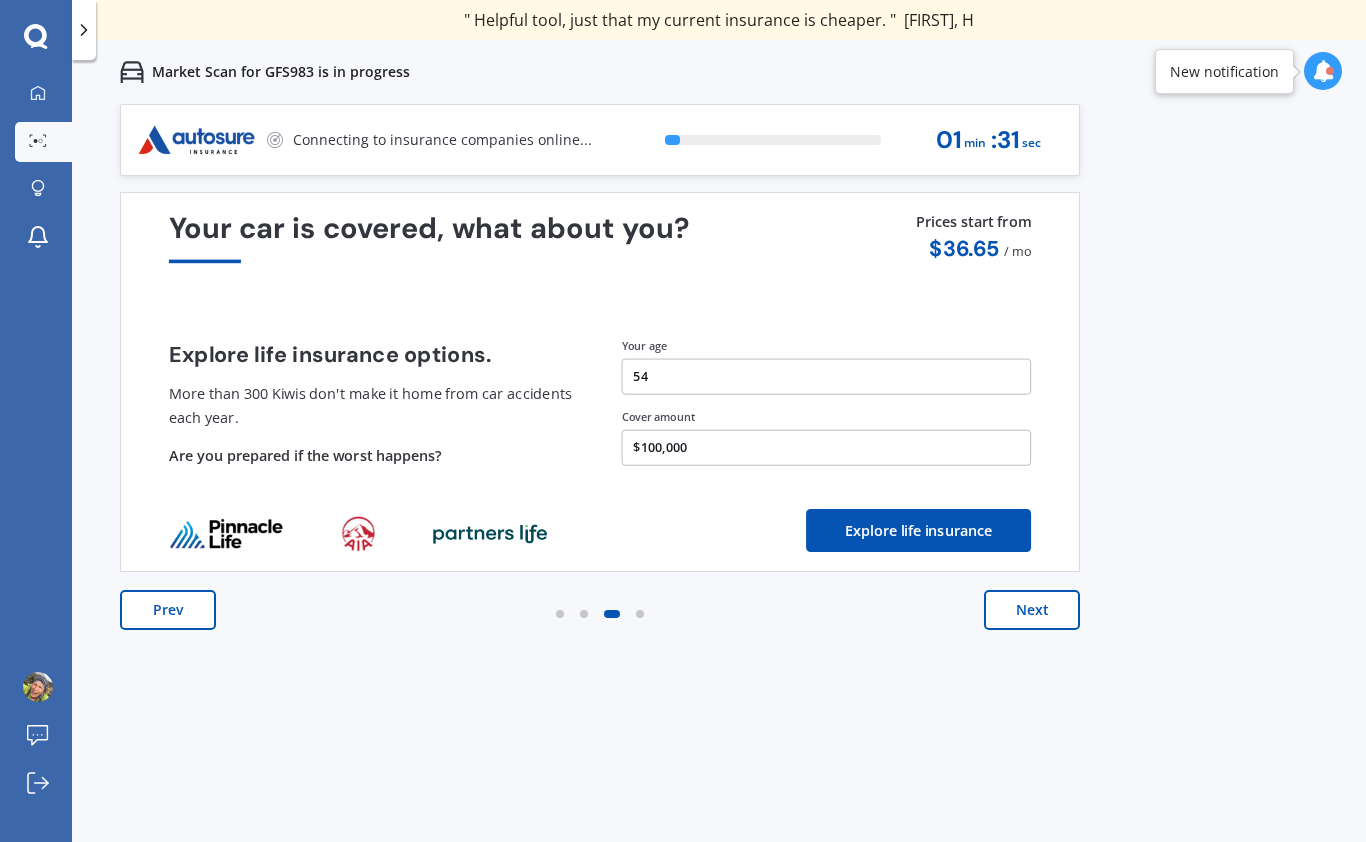 click on "Next" at bounding box center (1032, 610) 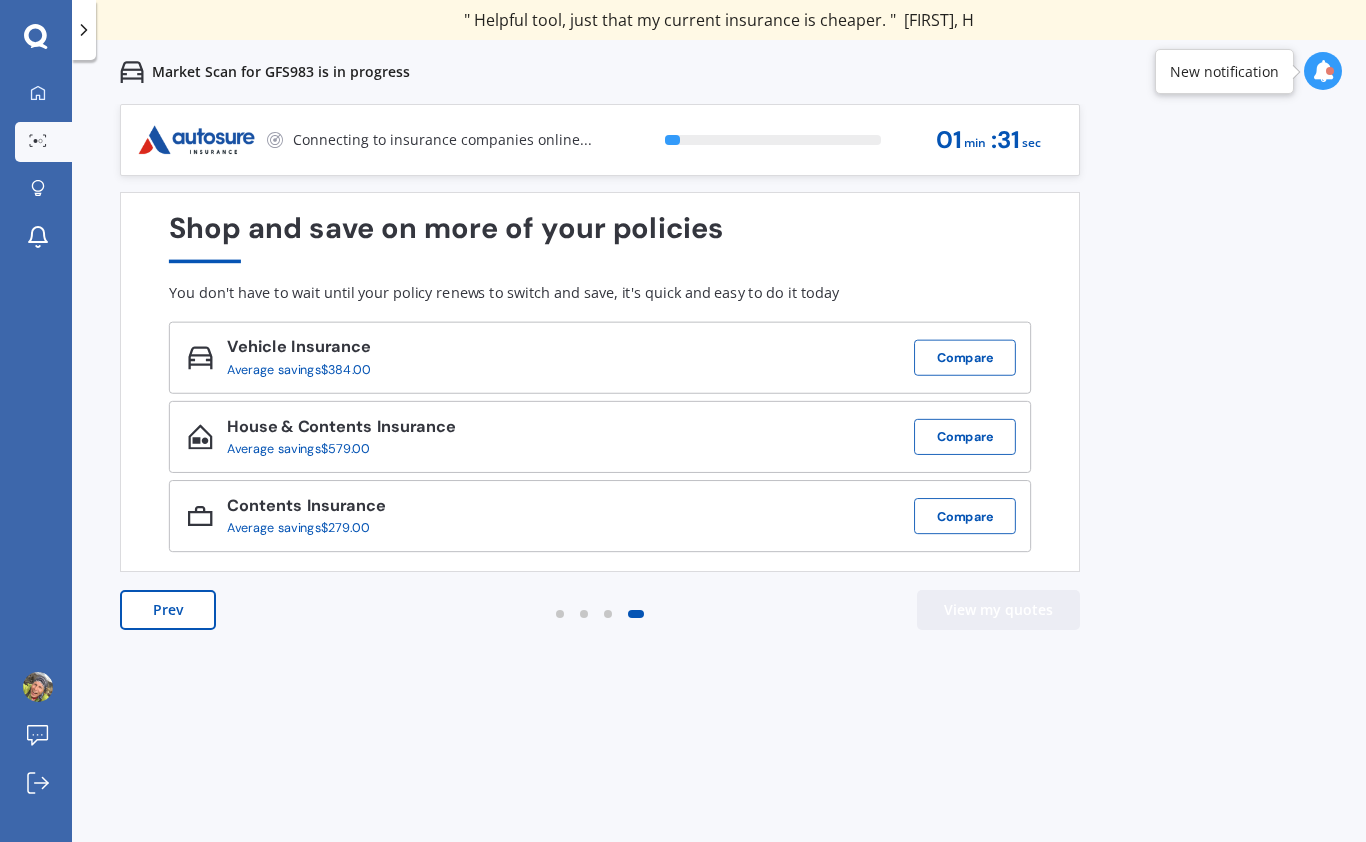 click on "View my quotes" at bounding box center [998, 610] 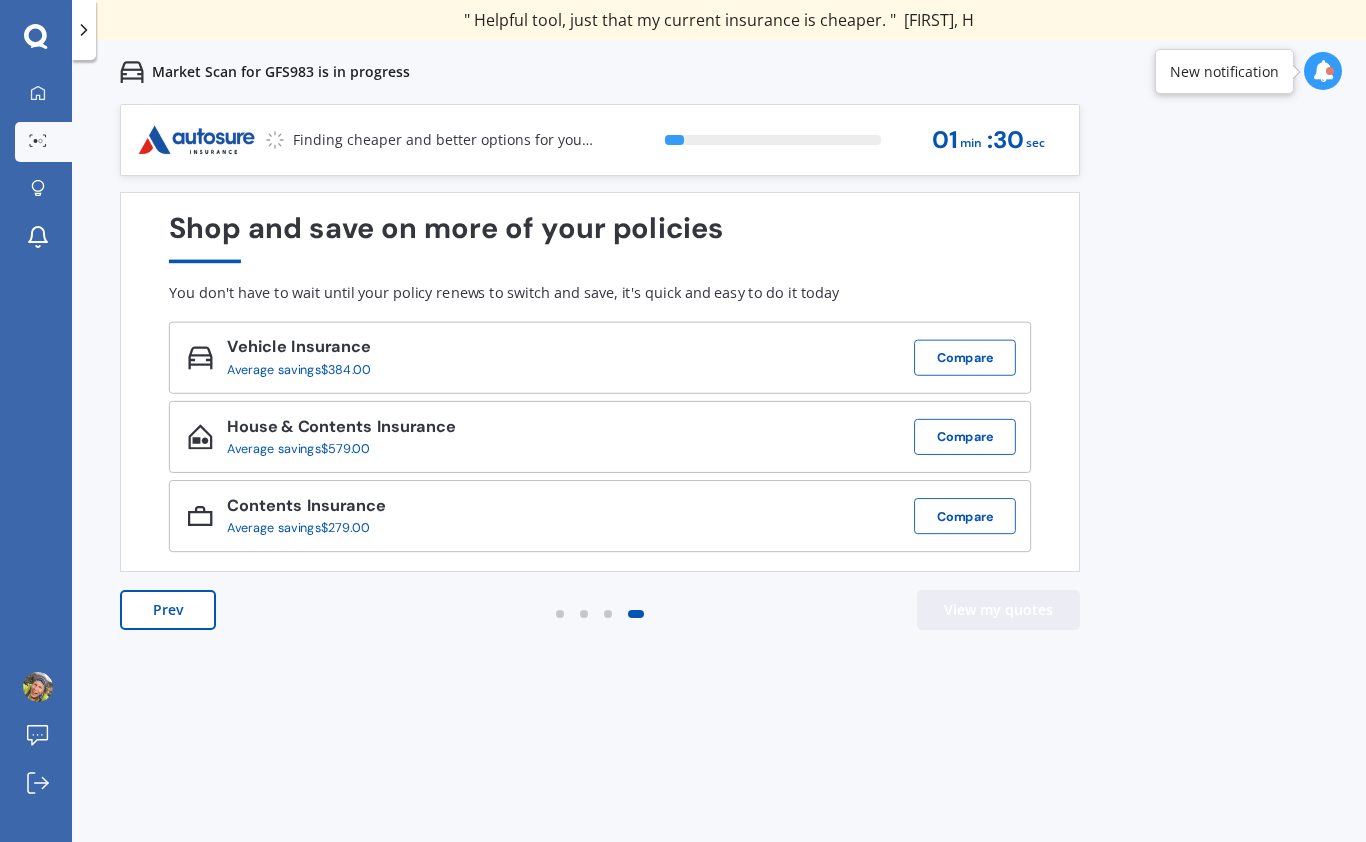 click on "View my quotes" at bounding box center (998, 610) 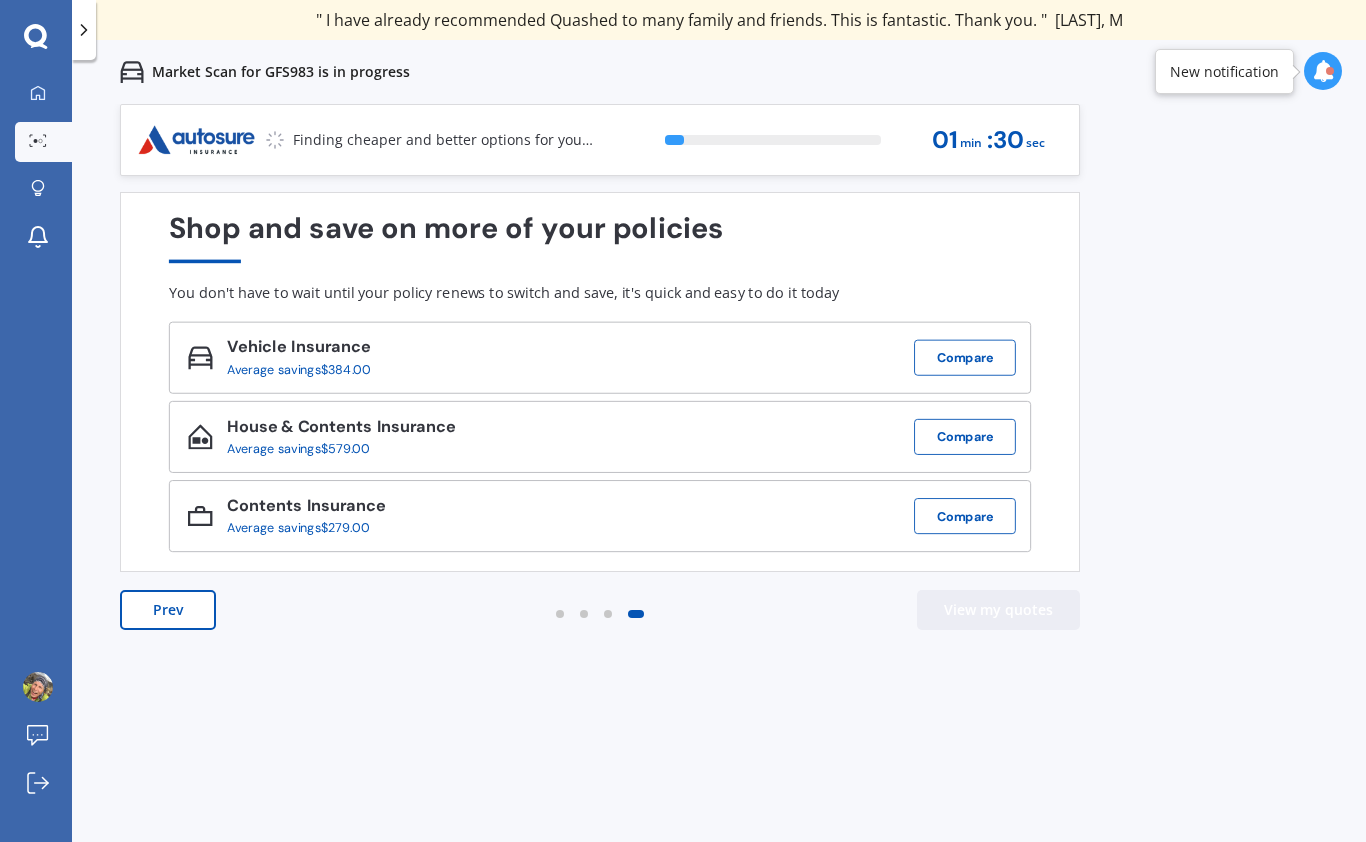 click on "View my quotes" at bounding box center (998, 610) 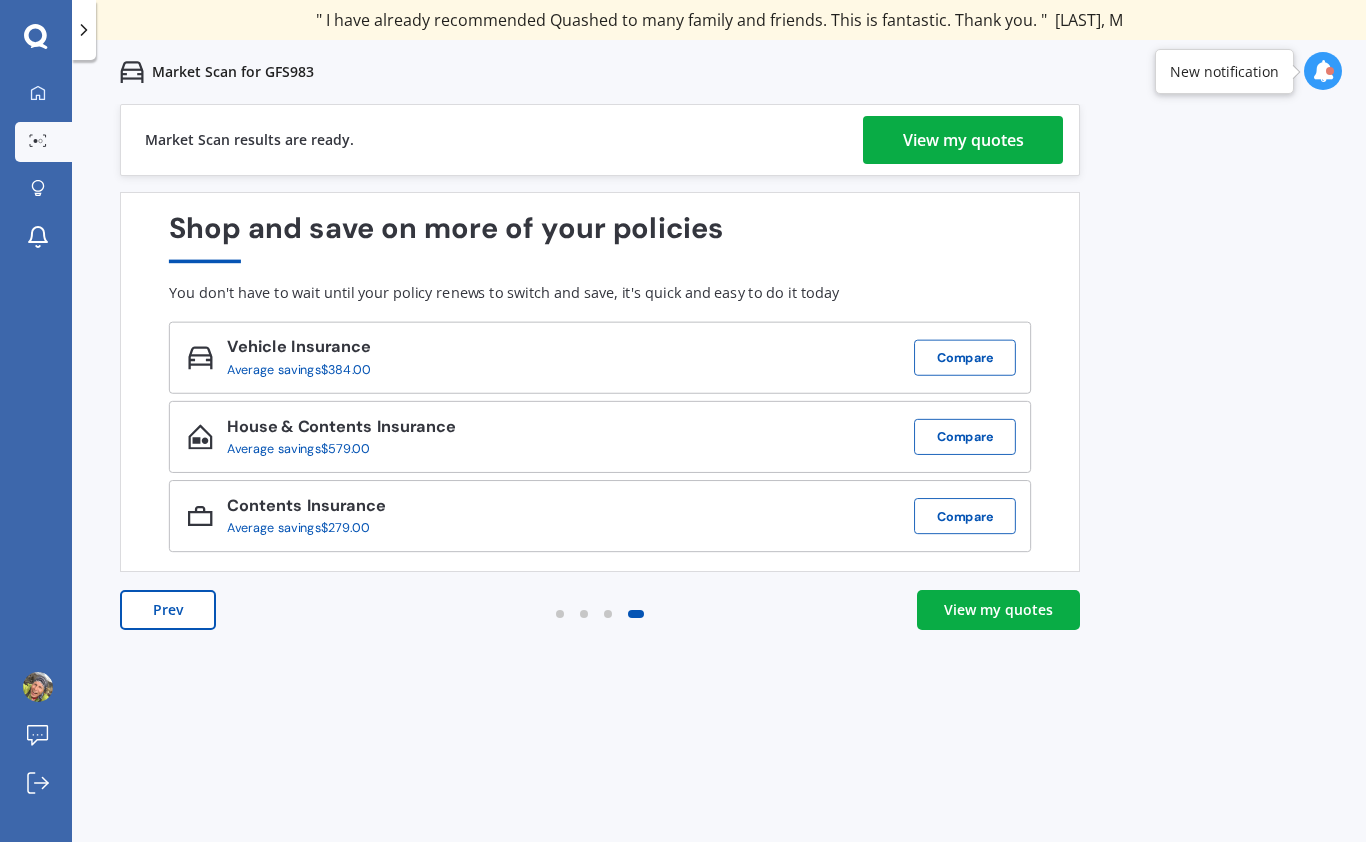 click on "View my quotes" at bounding box center (963, 140) 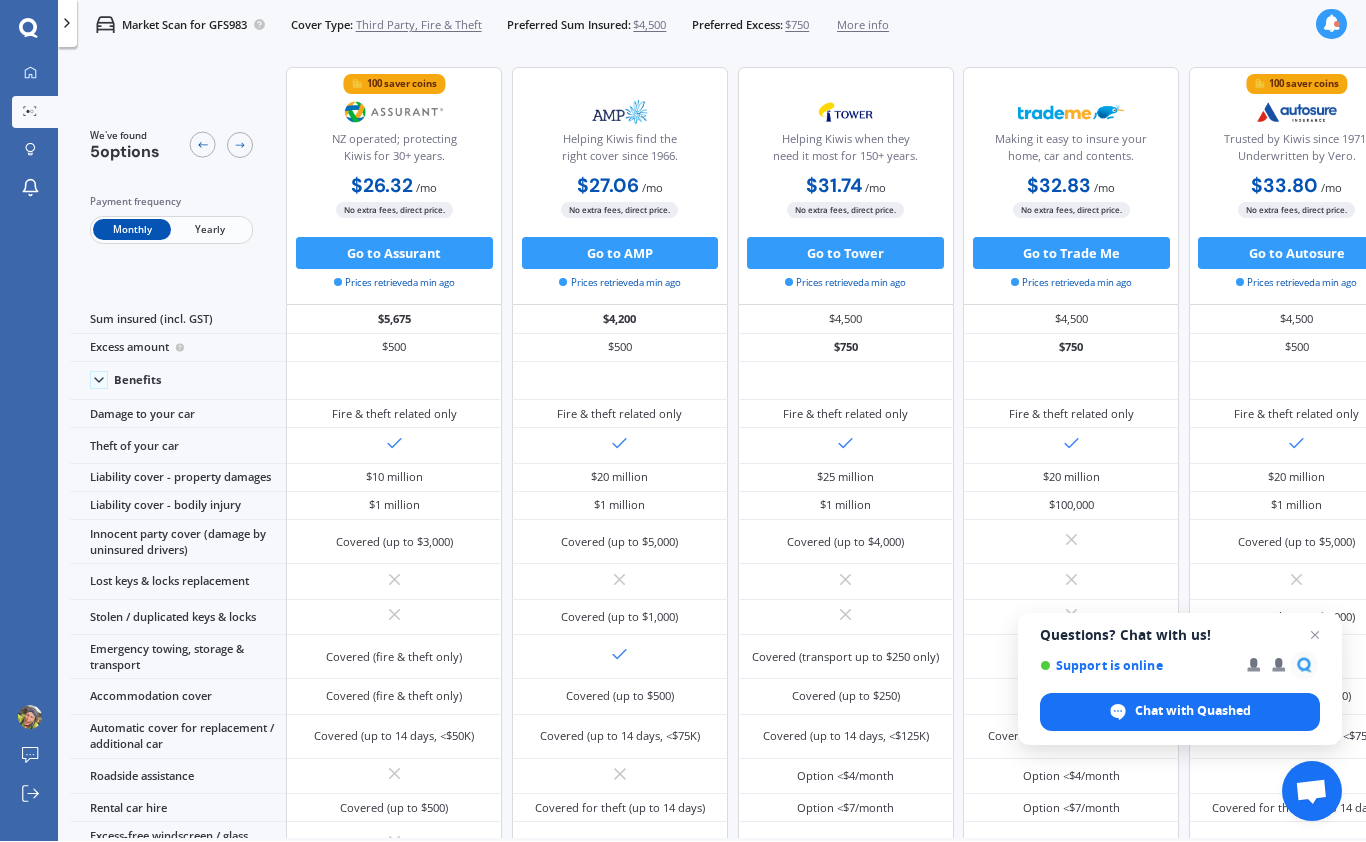 scroll, scrollTop: 0, scrollLeft: 0, axis: both 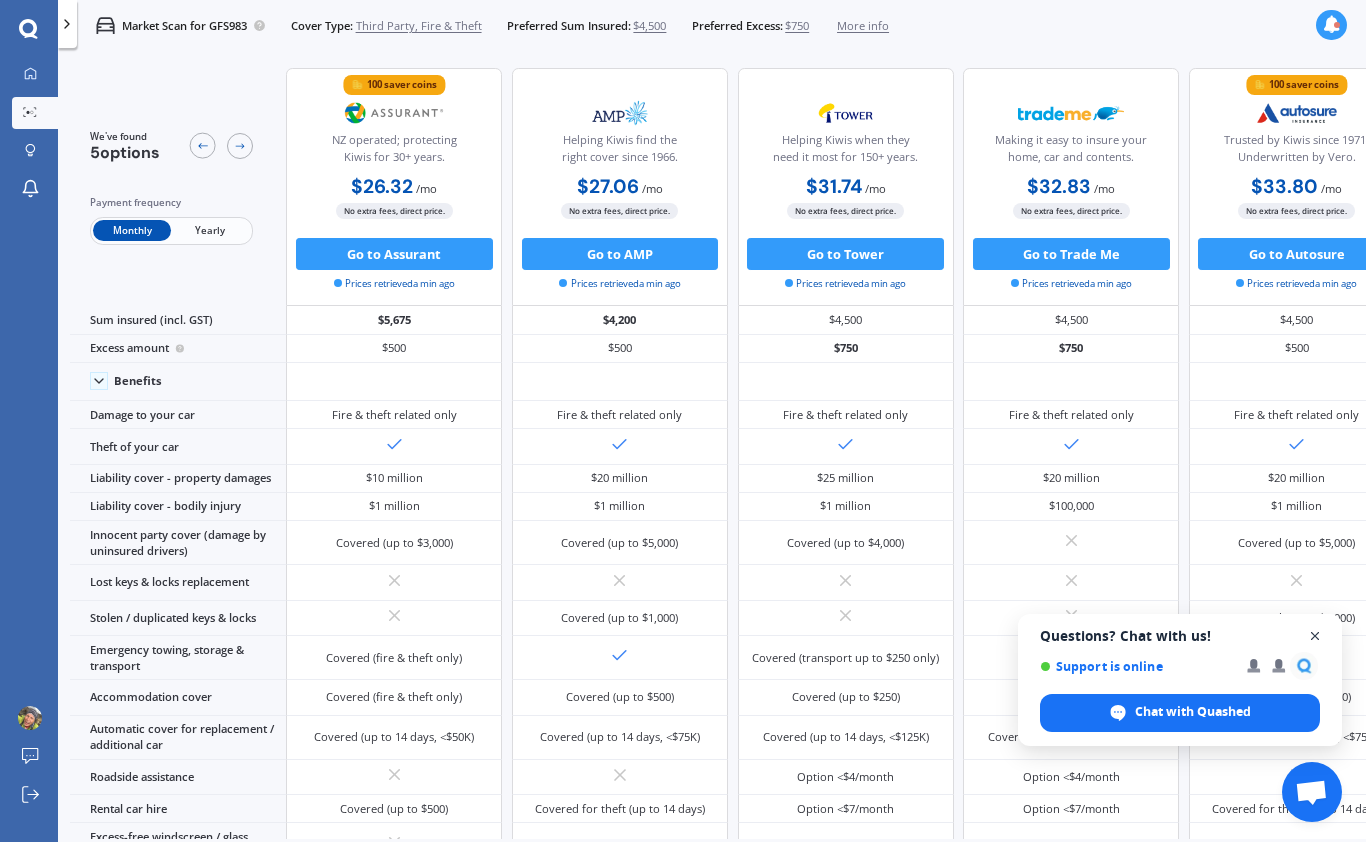 click at bounding box center (1315, 636) 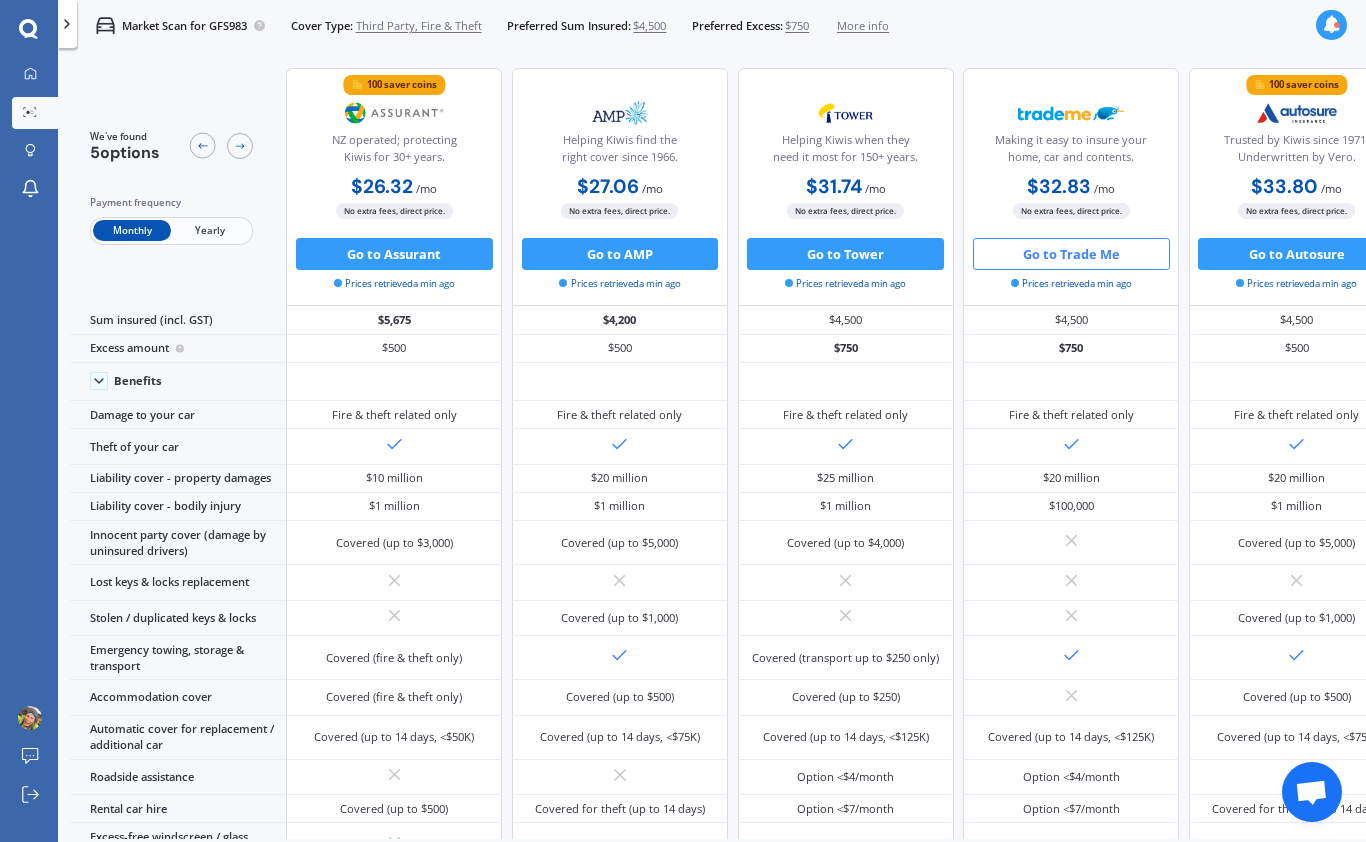 scroll, scrollTop: 0, scrollLeft: 0, axis: both 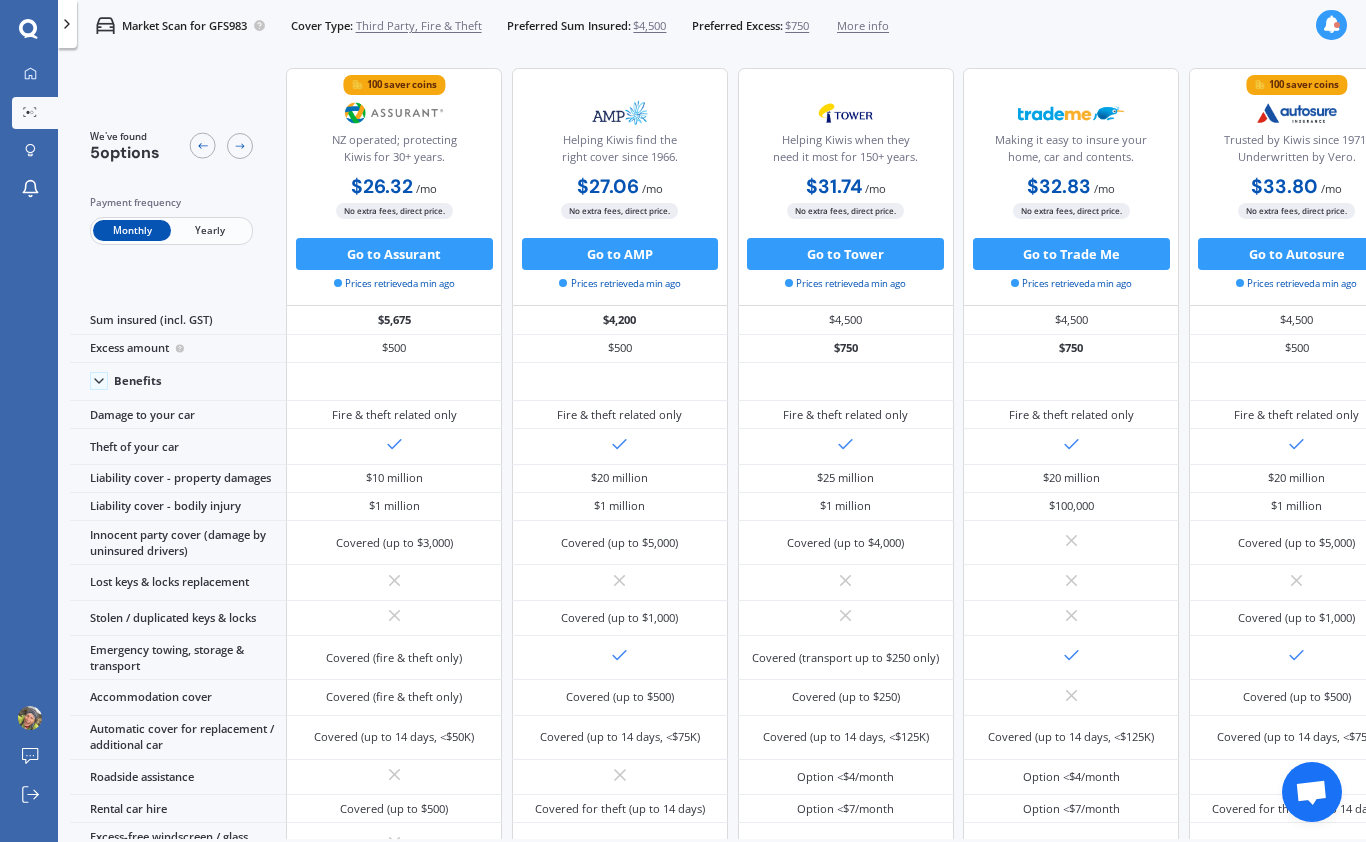 click on "Yearly" at bounding box center (210, 230) 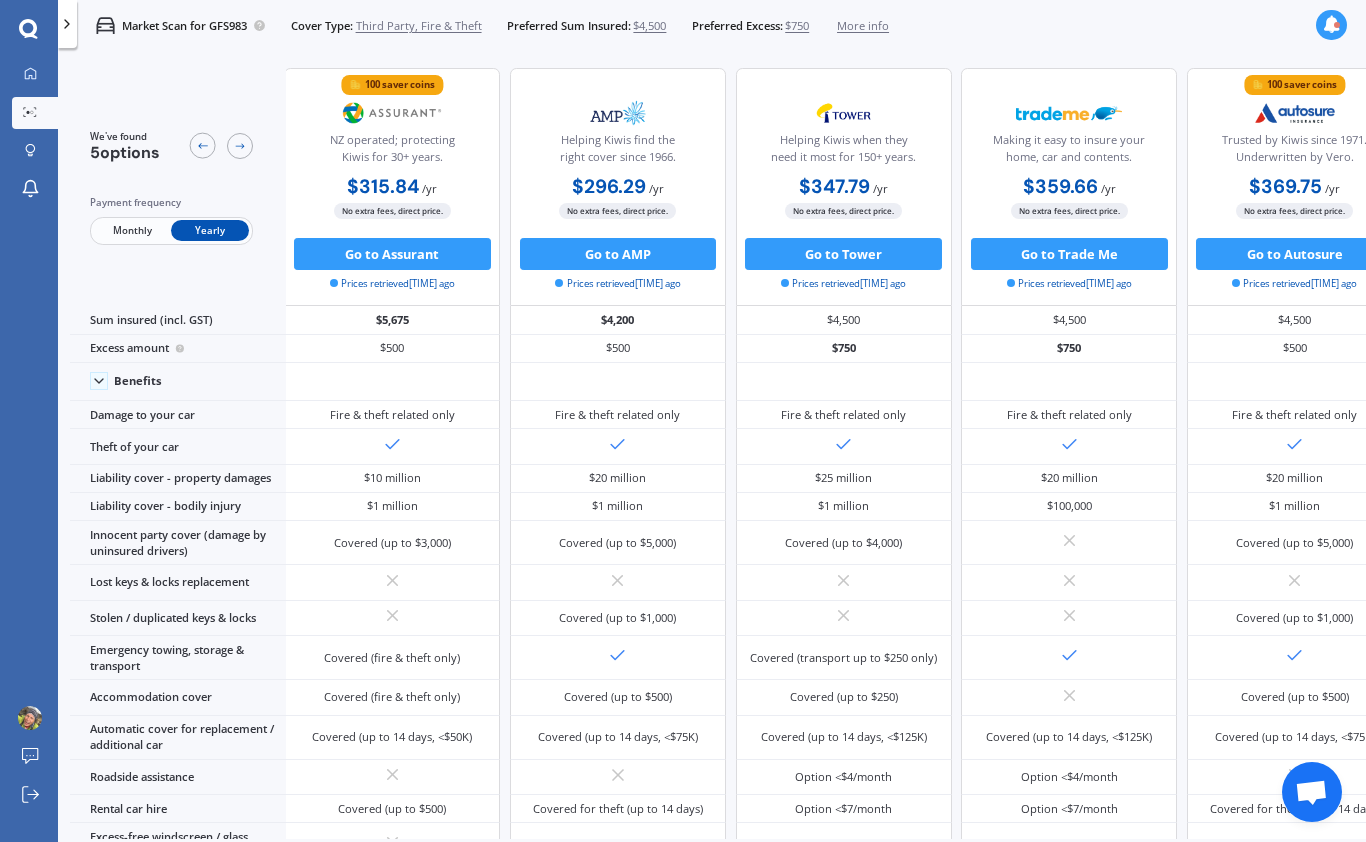 scroll, scrollTop: 0, scrollLeft: 3, axis: horizontal 